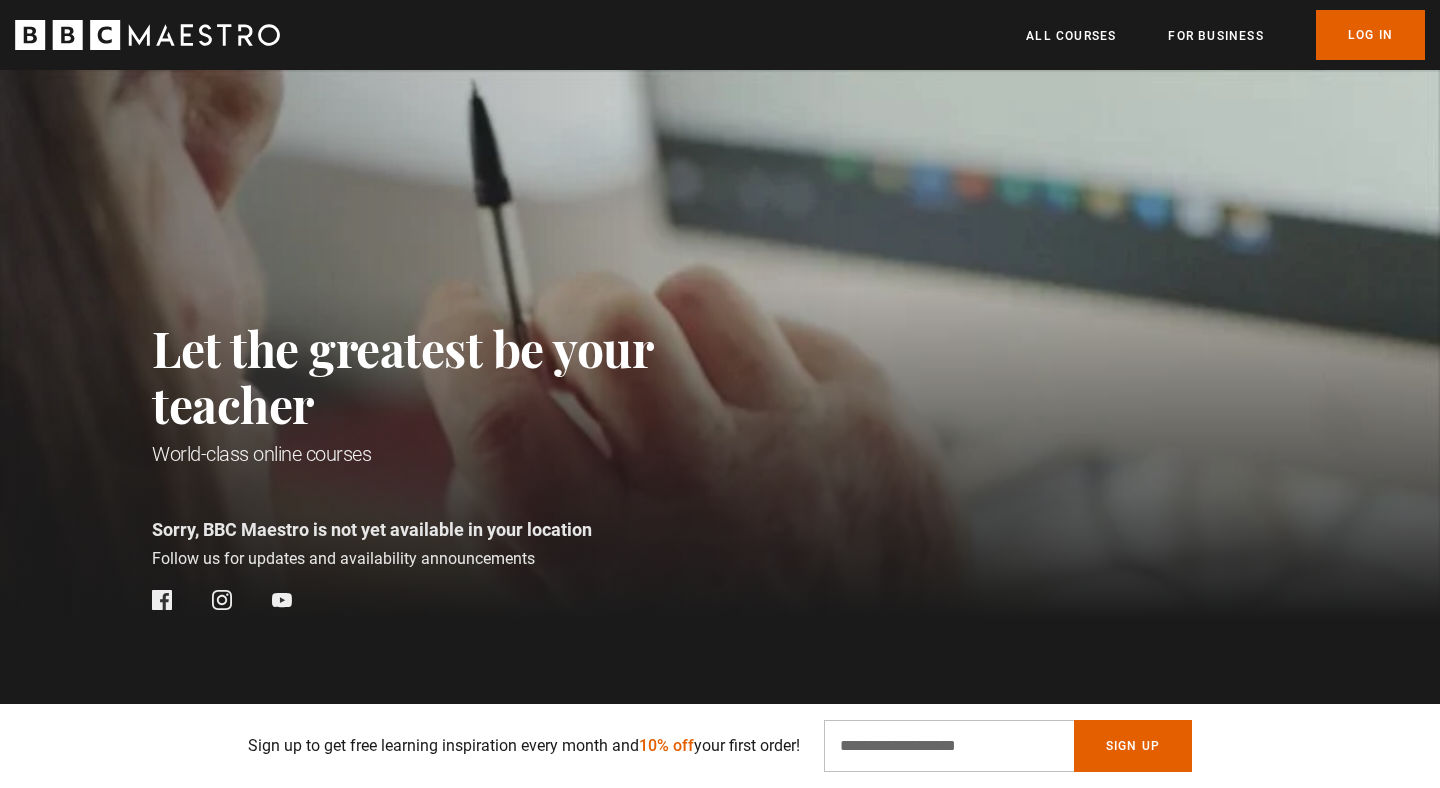 scroll, scrollTop: 394, scrollLeft: 0, axis: vertical 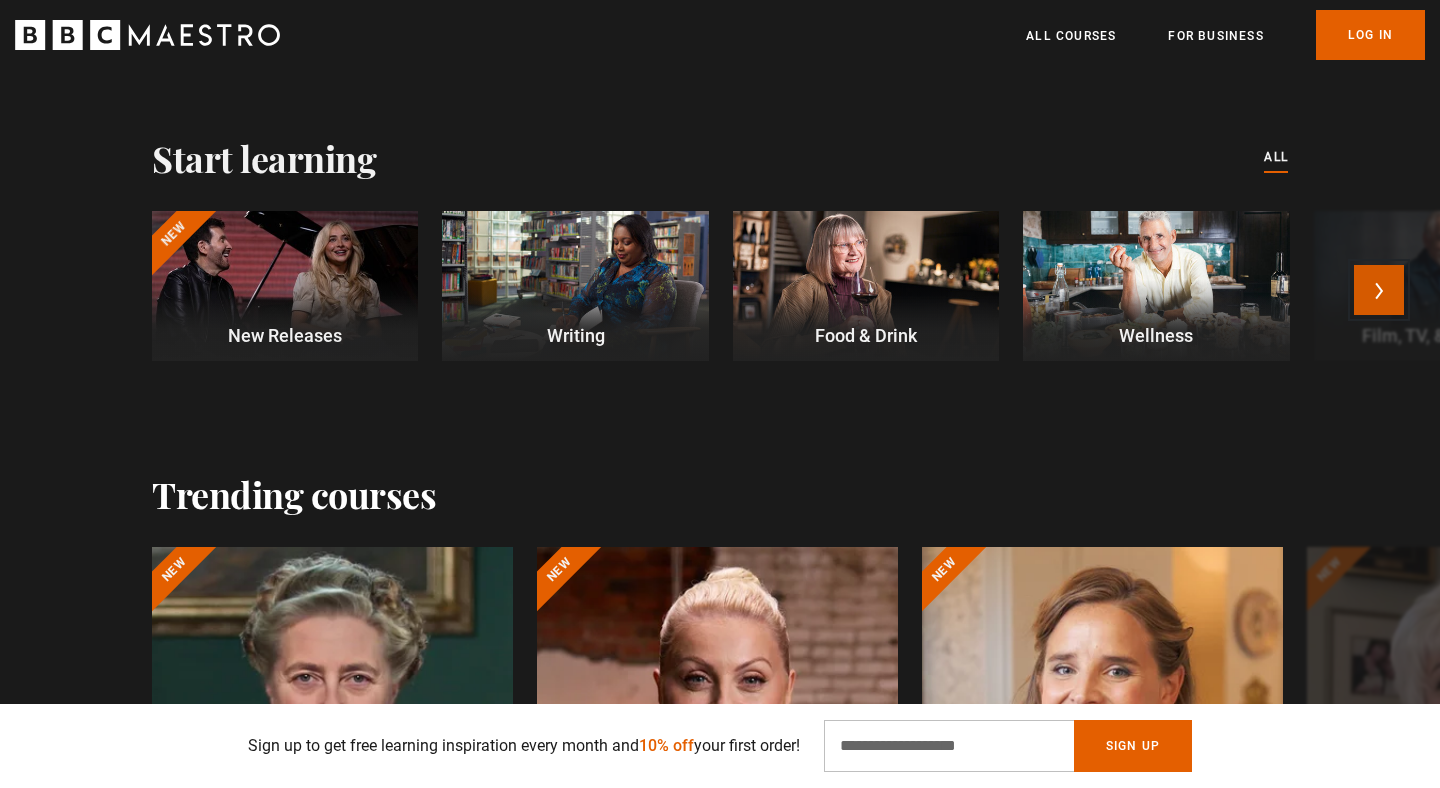 click on "Next" at bounding box center [1379, 290] 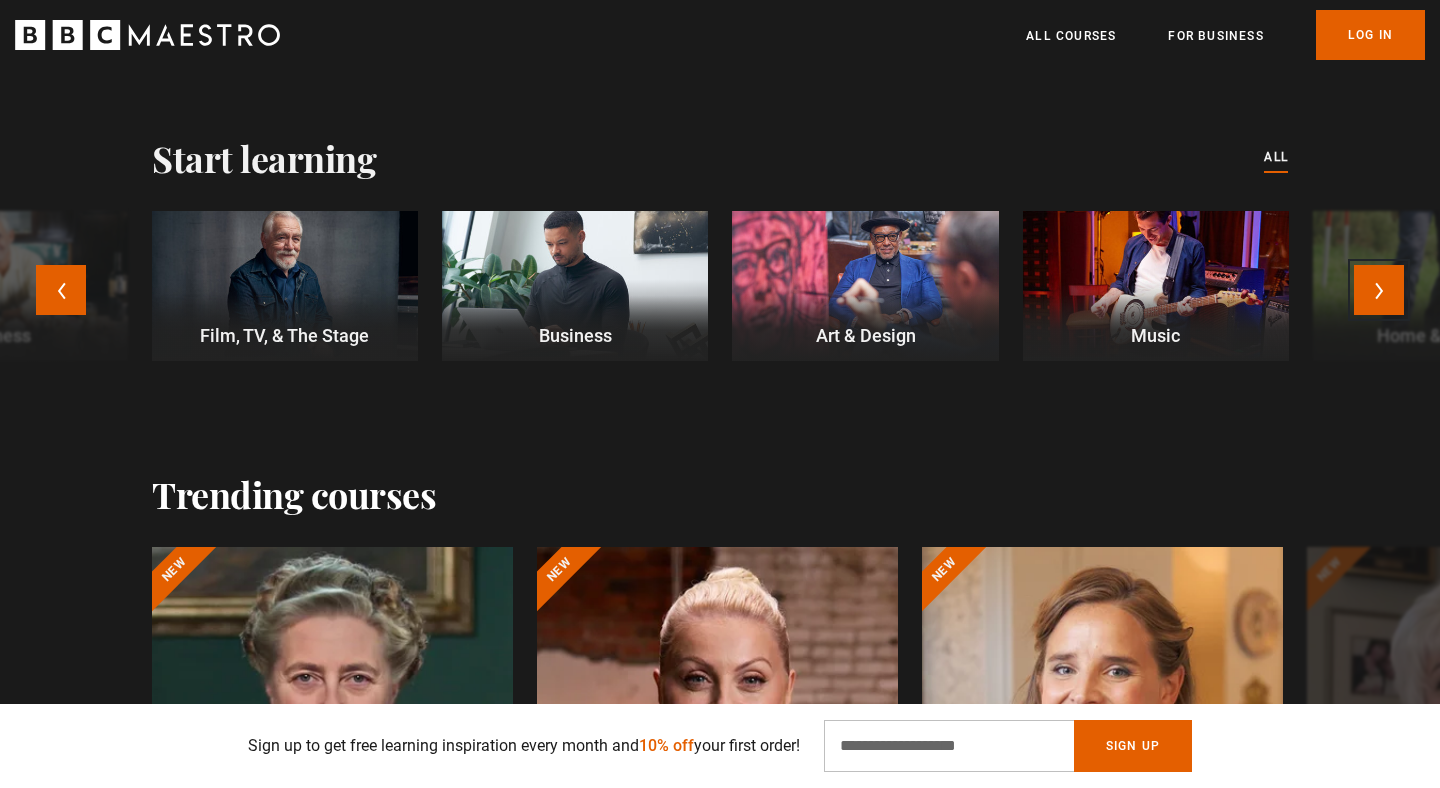 scroll, scrollTop: 0, scrollLeft: 262, axis: horizontal 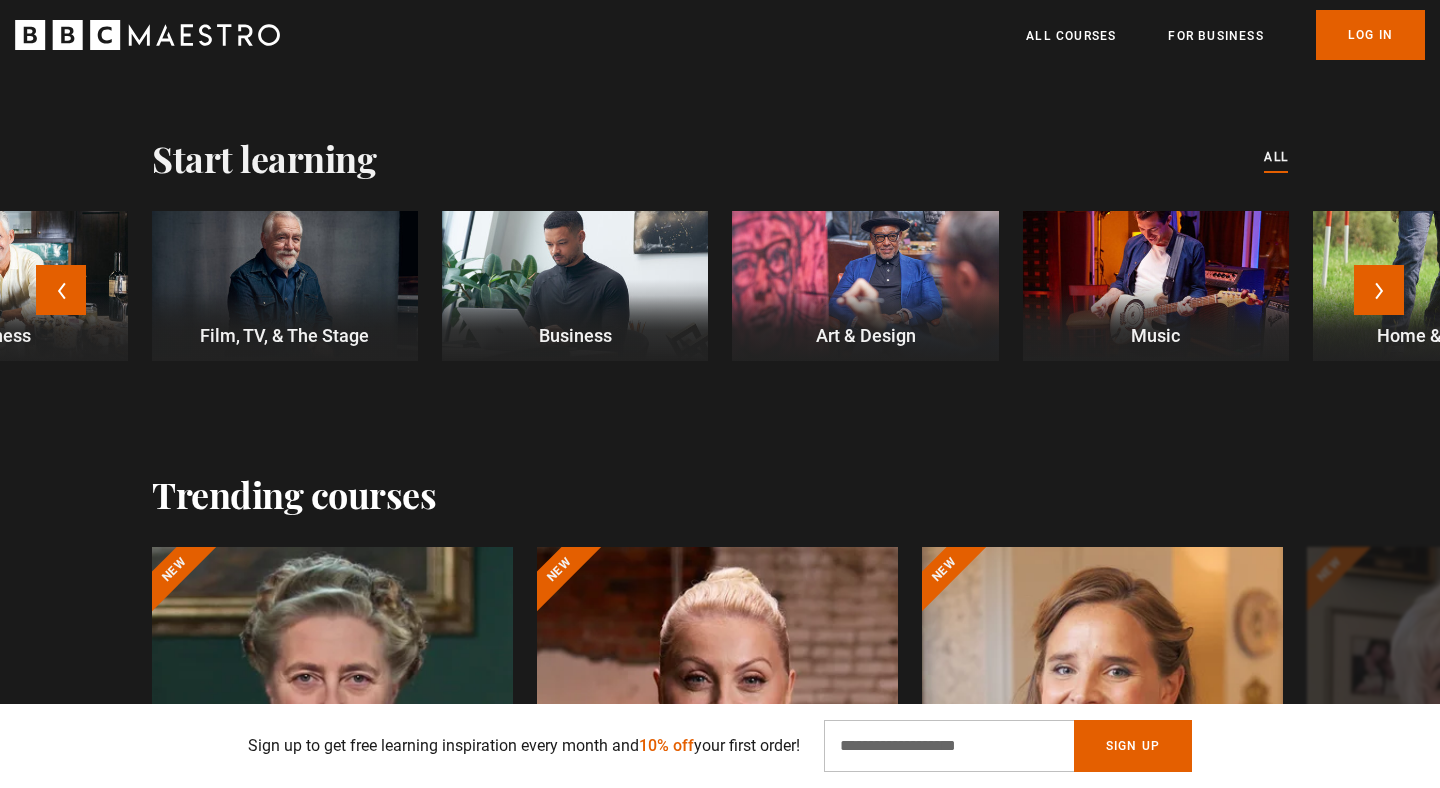 click at bounding box center (575, 286) 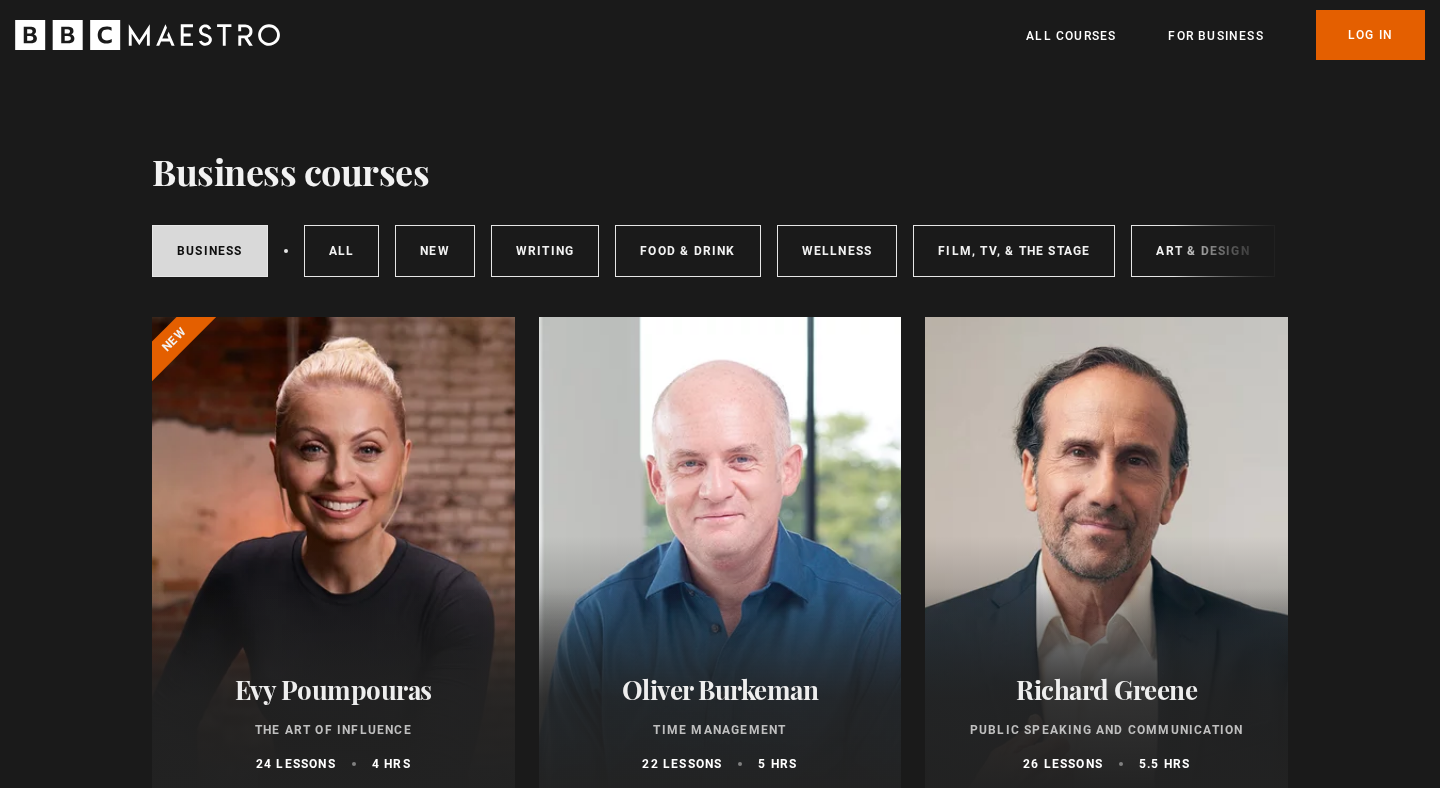 scroll, scrollTop: 0, scrollLeft: 0, axis: both 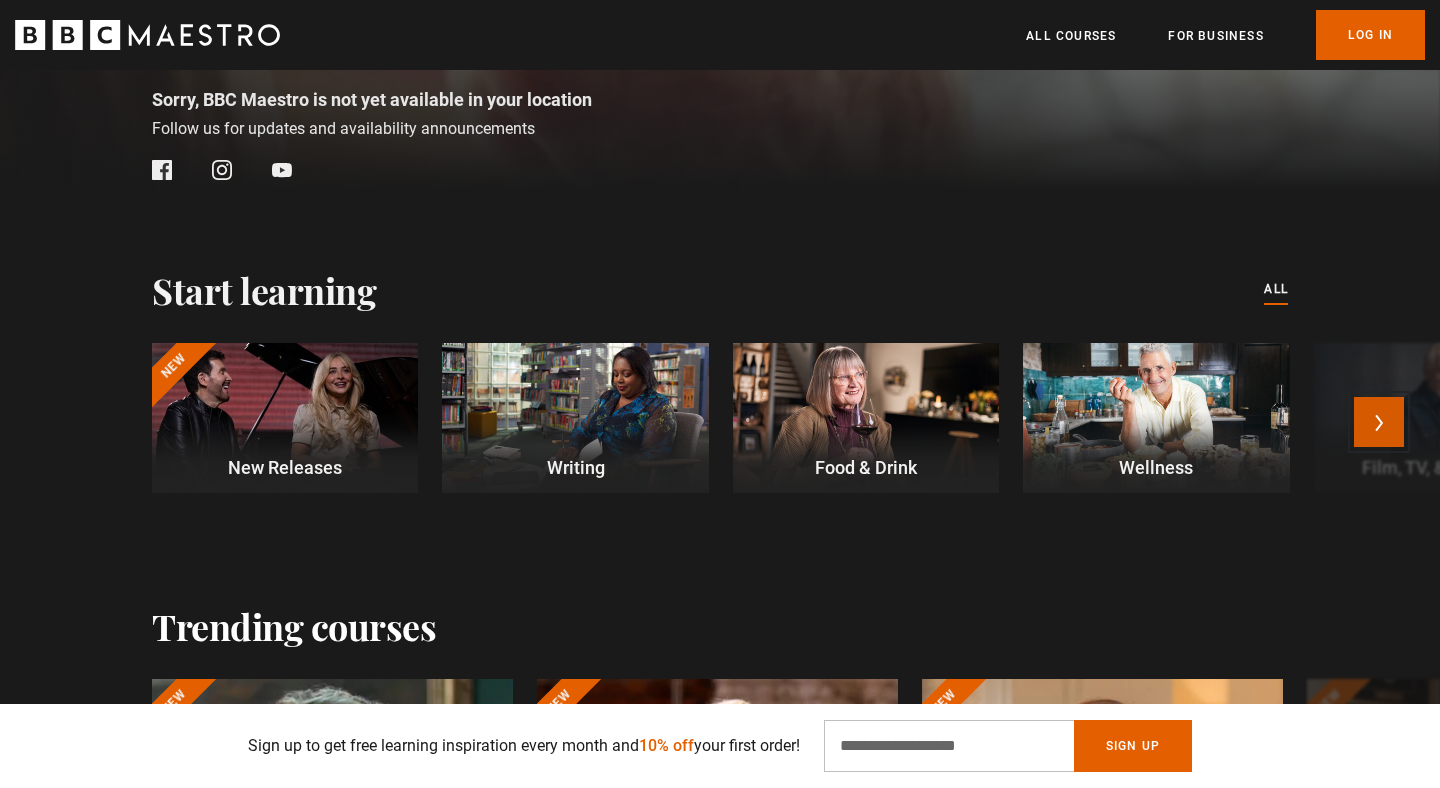 click on "Next" at bounding box center [1379, 422] 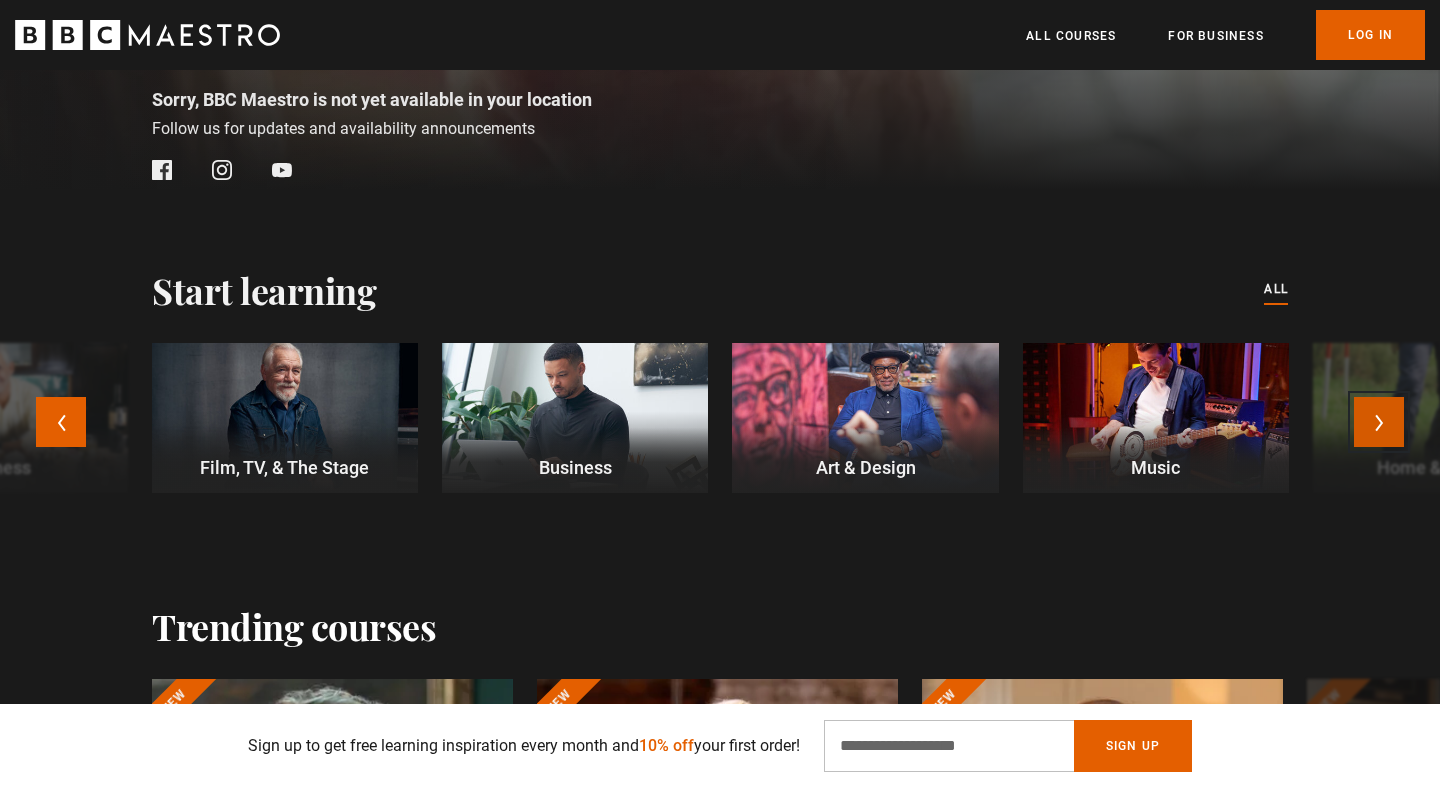 click on "Next" at bounding box center (1379, 422) 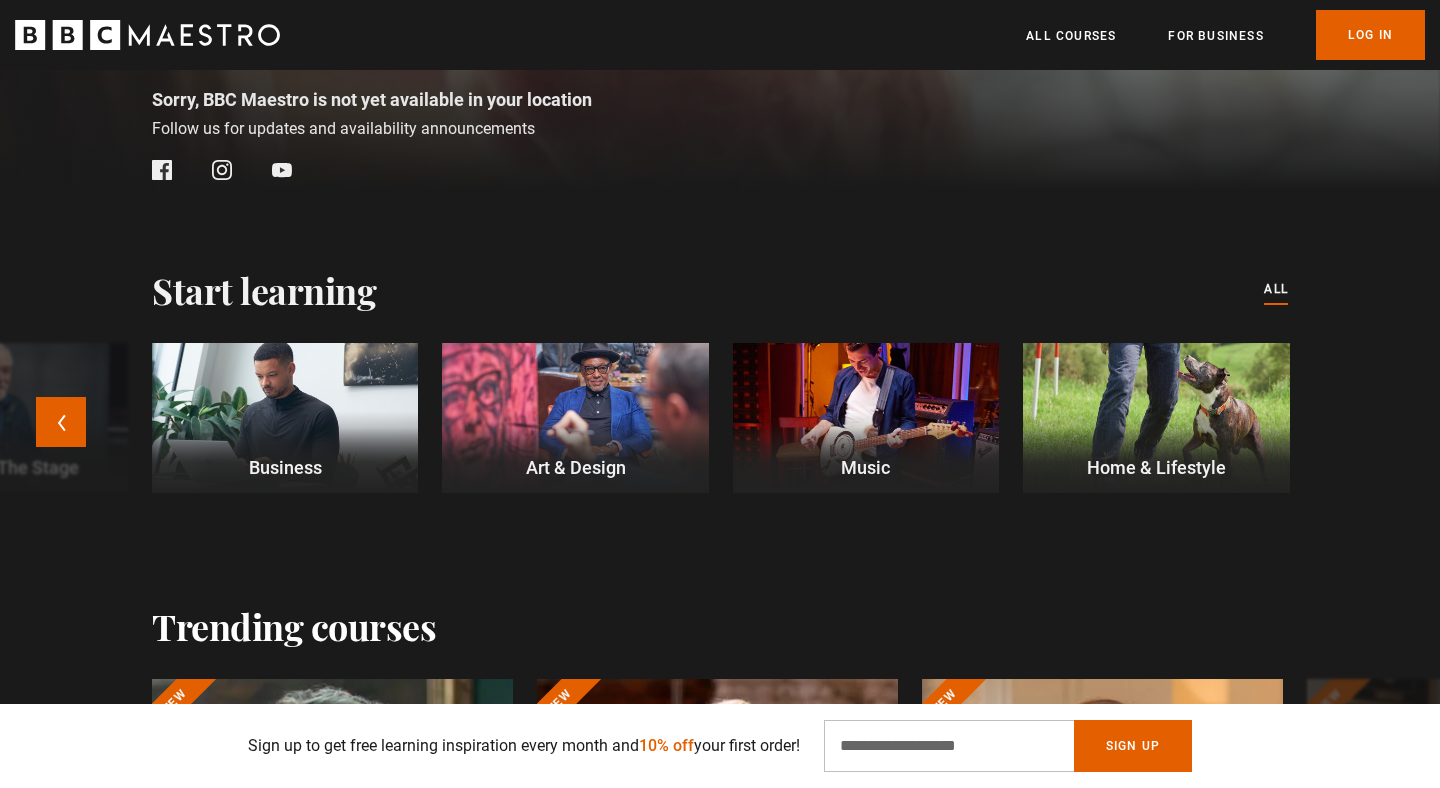click at bounding box center (866, 418) 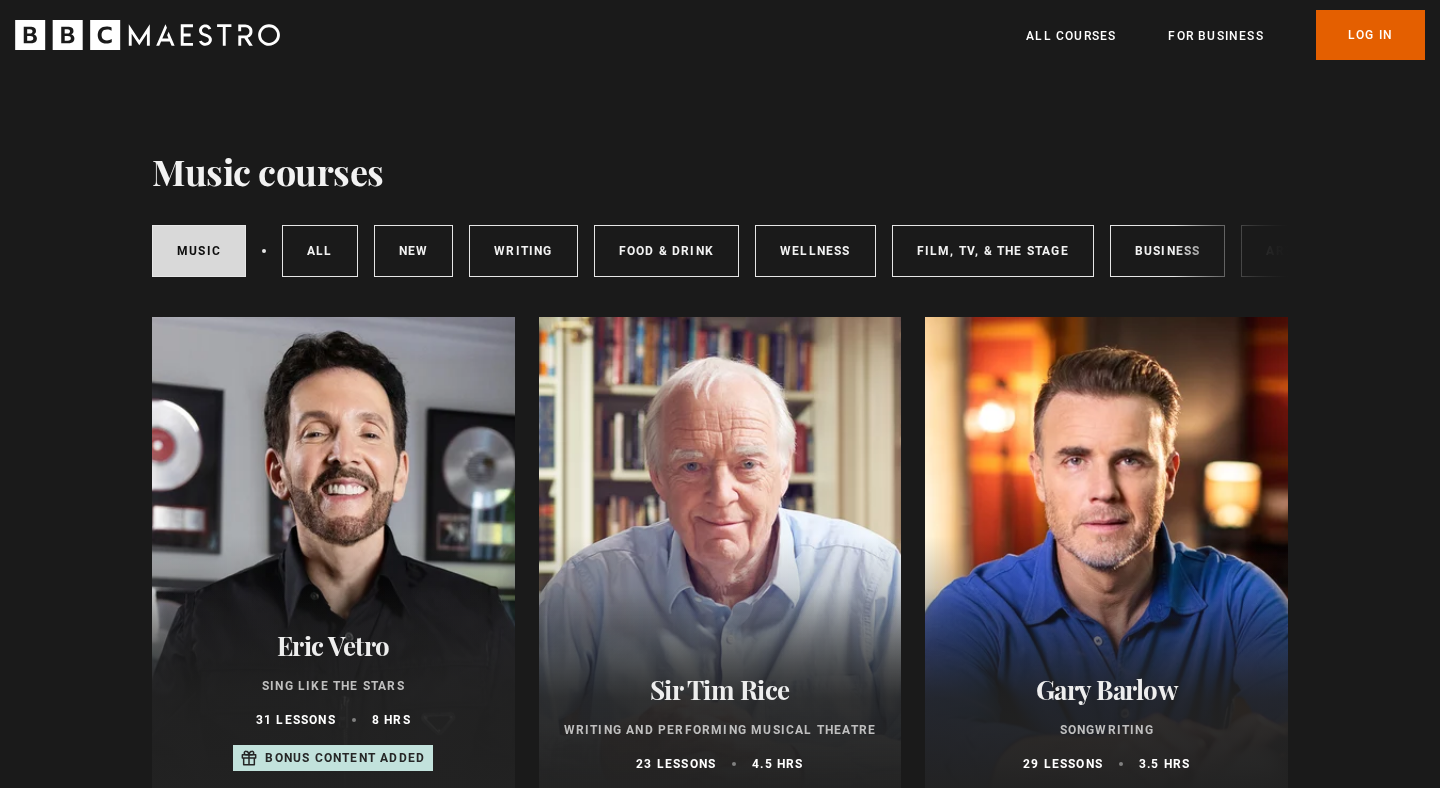 scroll, scrollTop: 0, scrollLeft: 0, axis: both 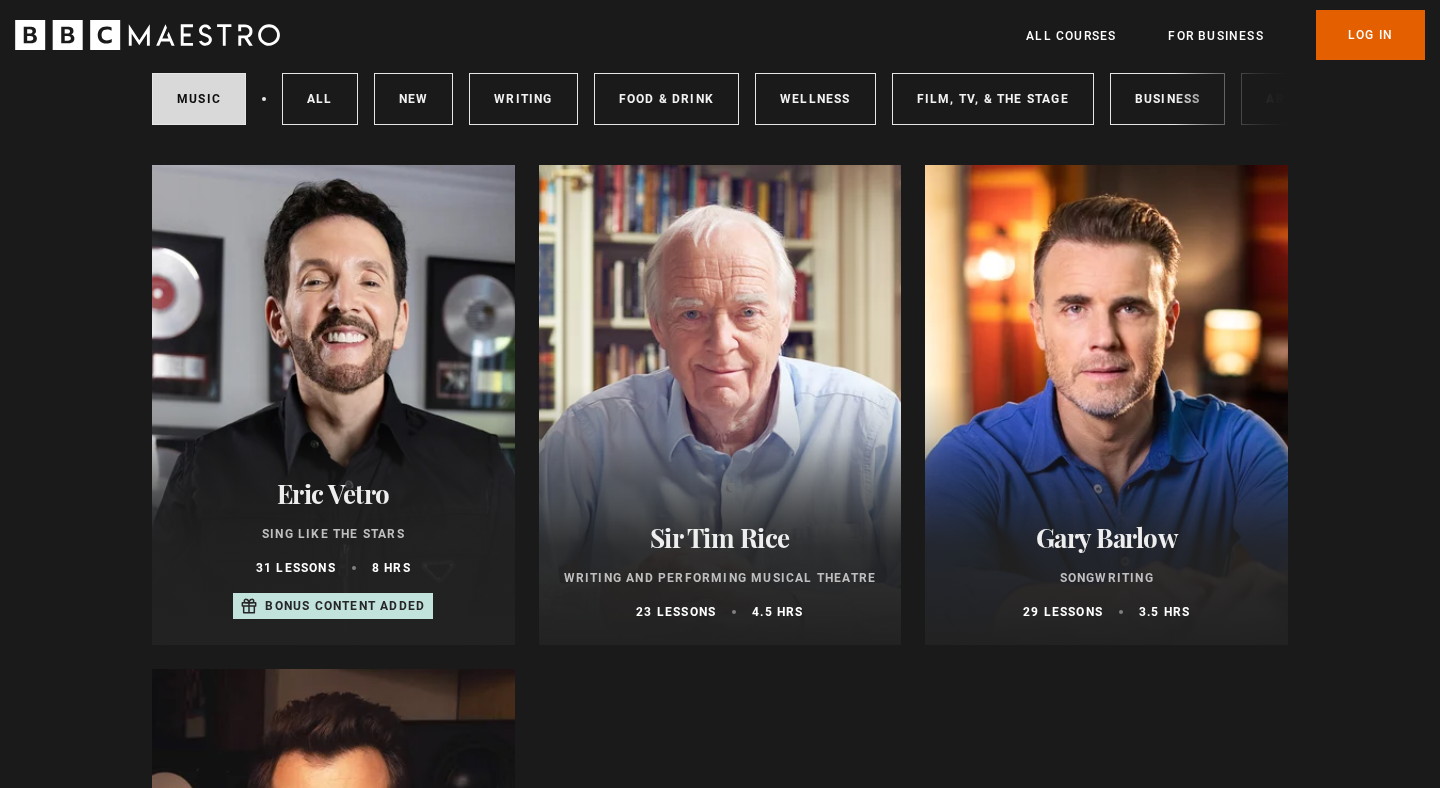 click at bounding box center [333, 405] 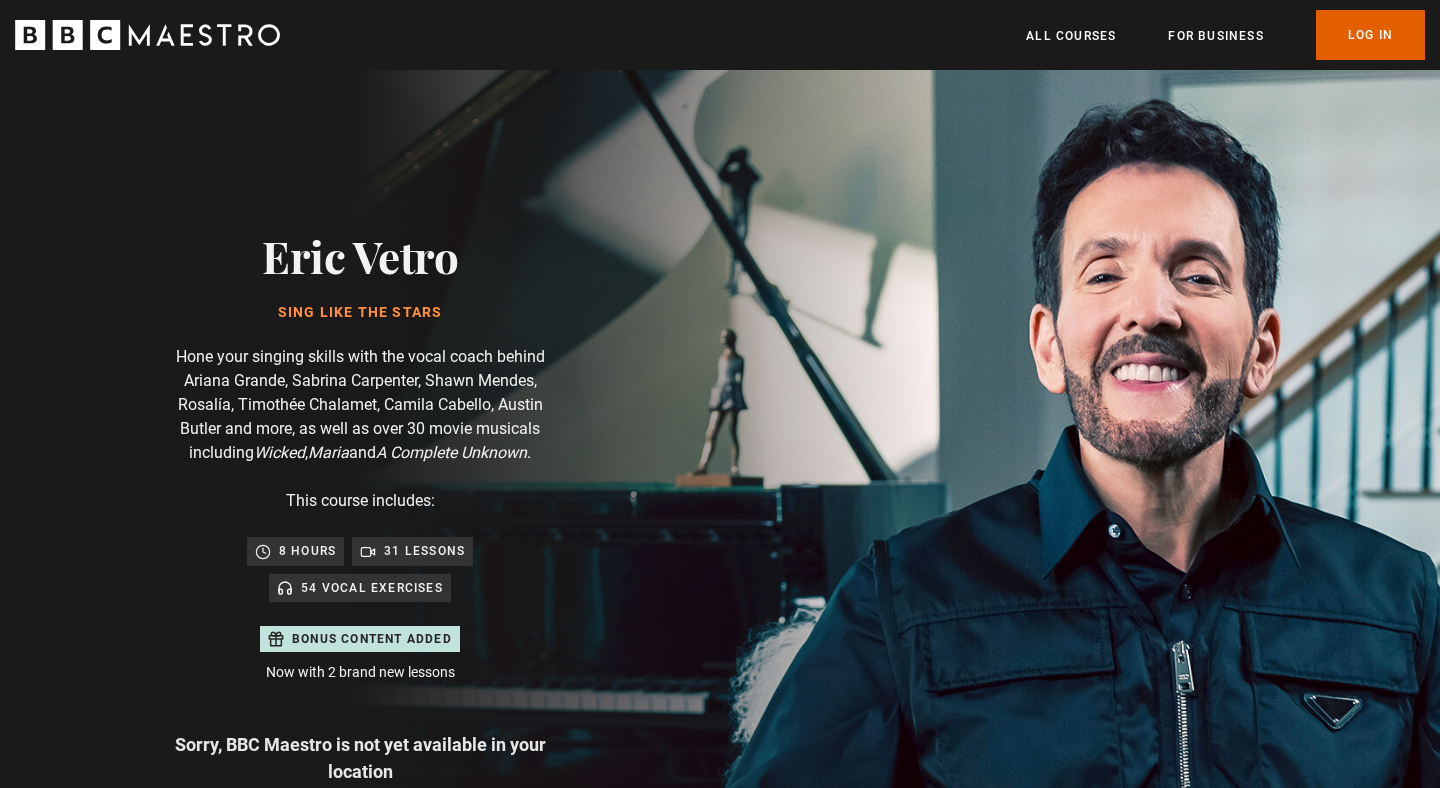 scroll, scrollTop: 0, scrollLeft: 0, axis: both 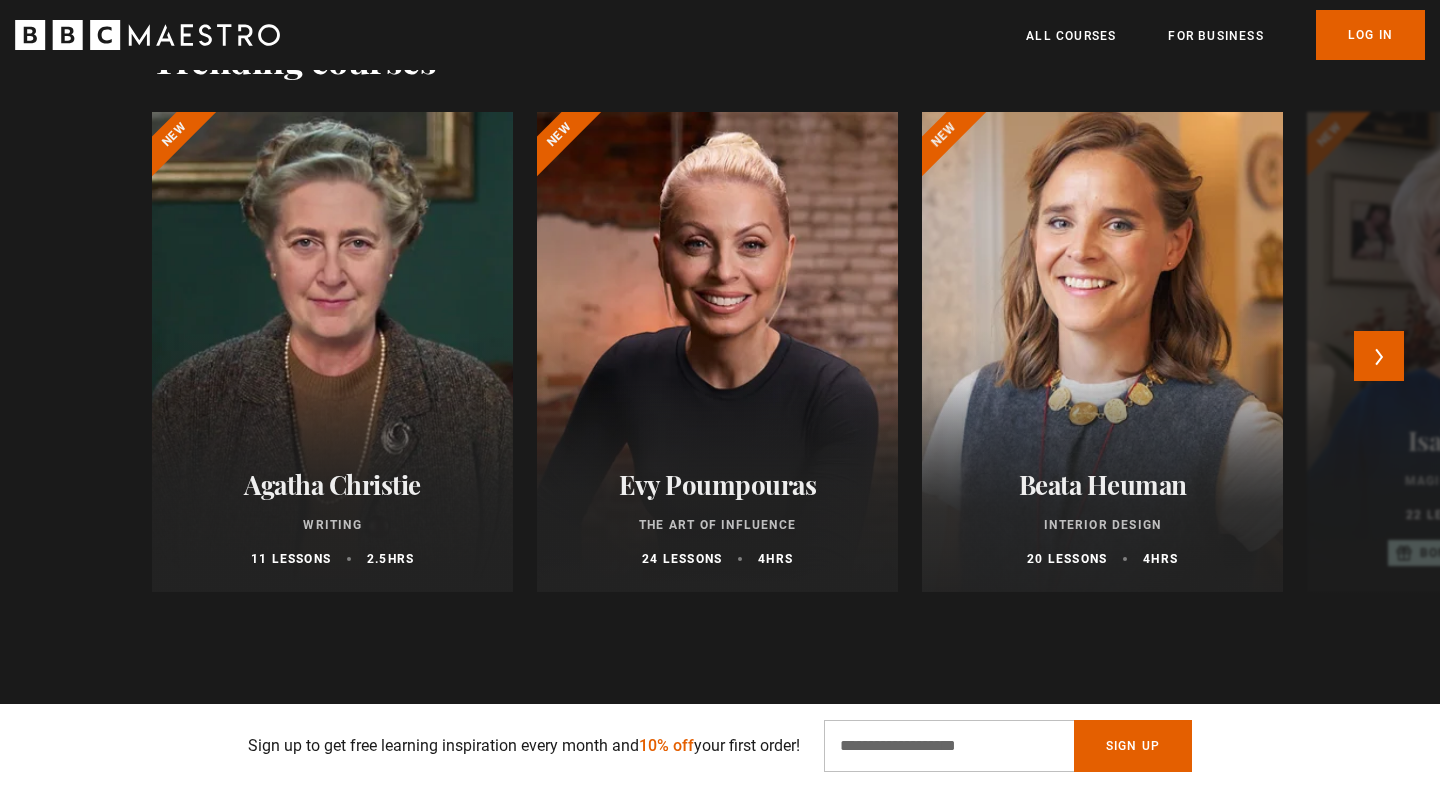 click at bounding box center (1102, 352) 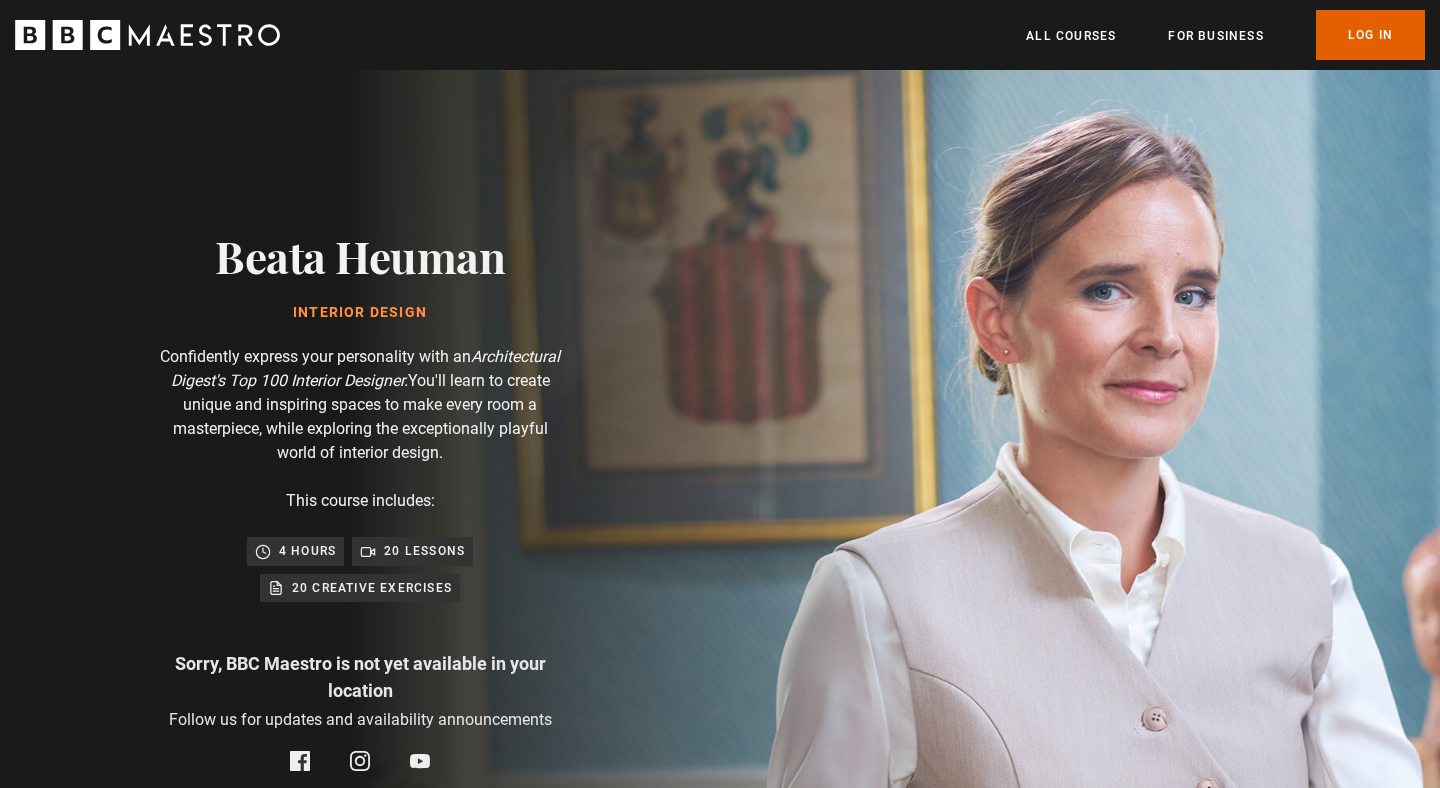 scroll, scrollTop: 0, scrollLeft: 0, axis: both 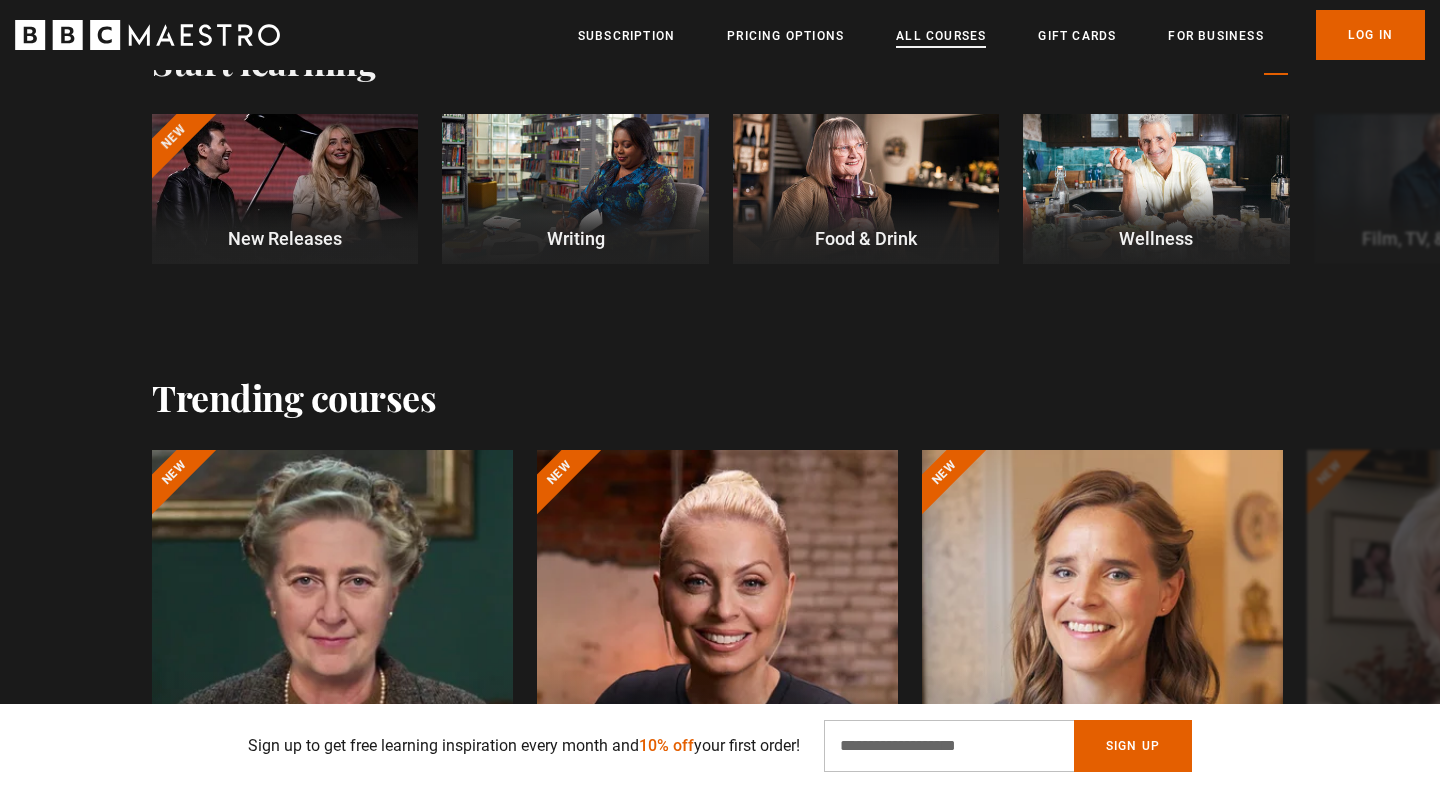 click on "All Courses" at bounding box center (941, 36) 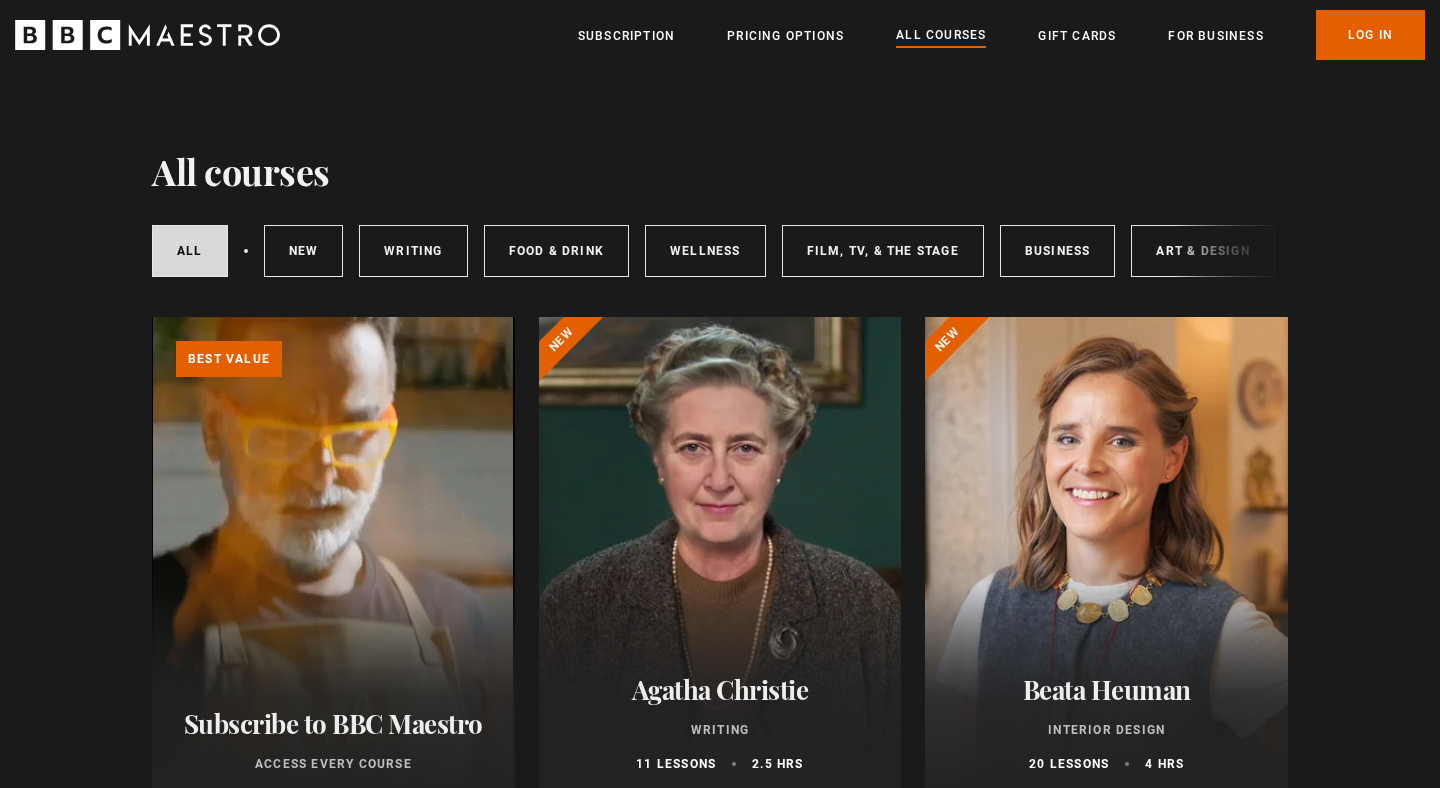 scroll, scrollTop: 0, scrollLeft: 0, axis: both 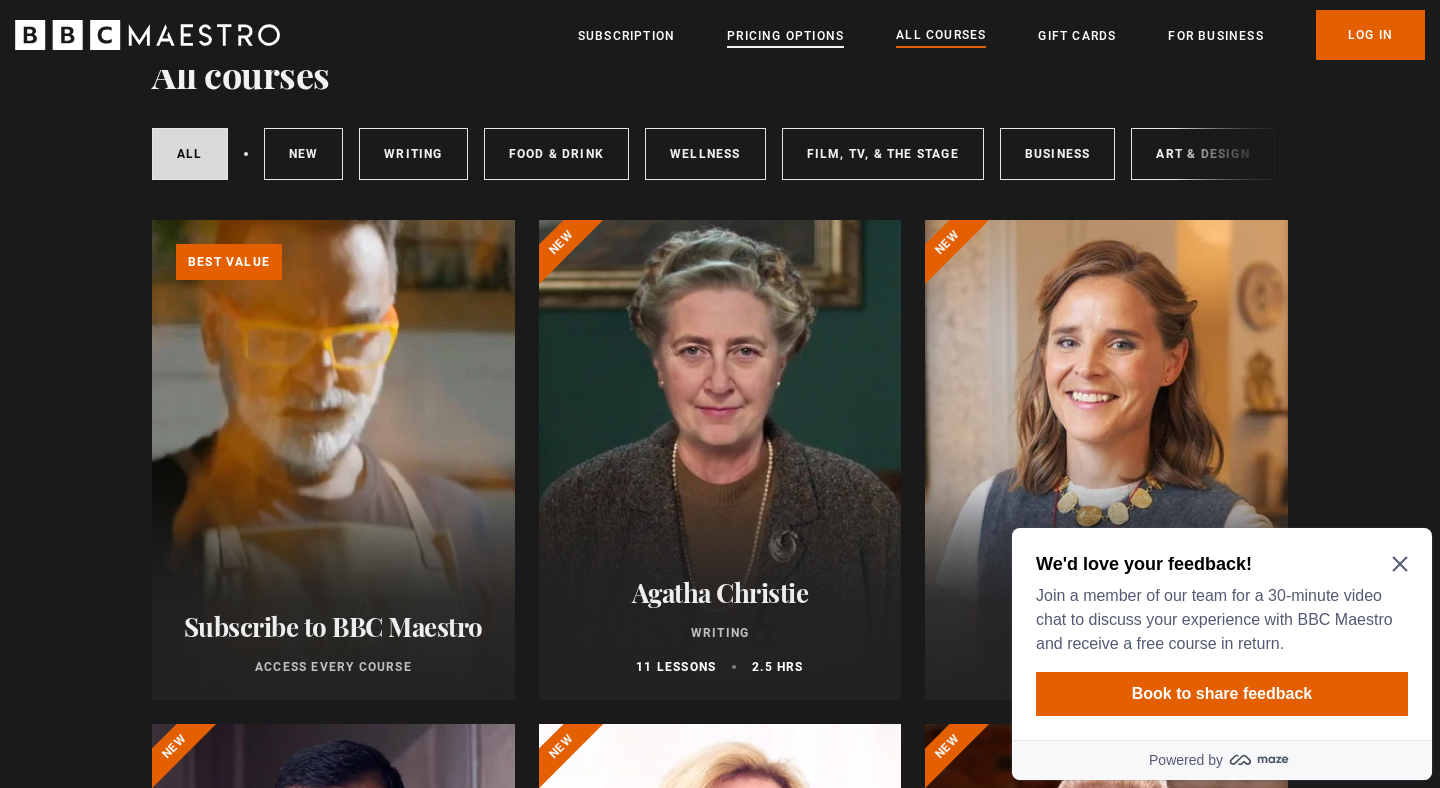 click on "Pricing Options" at bounding box center [785, 36] 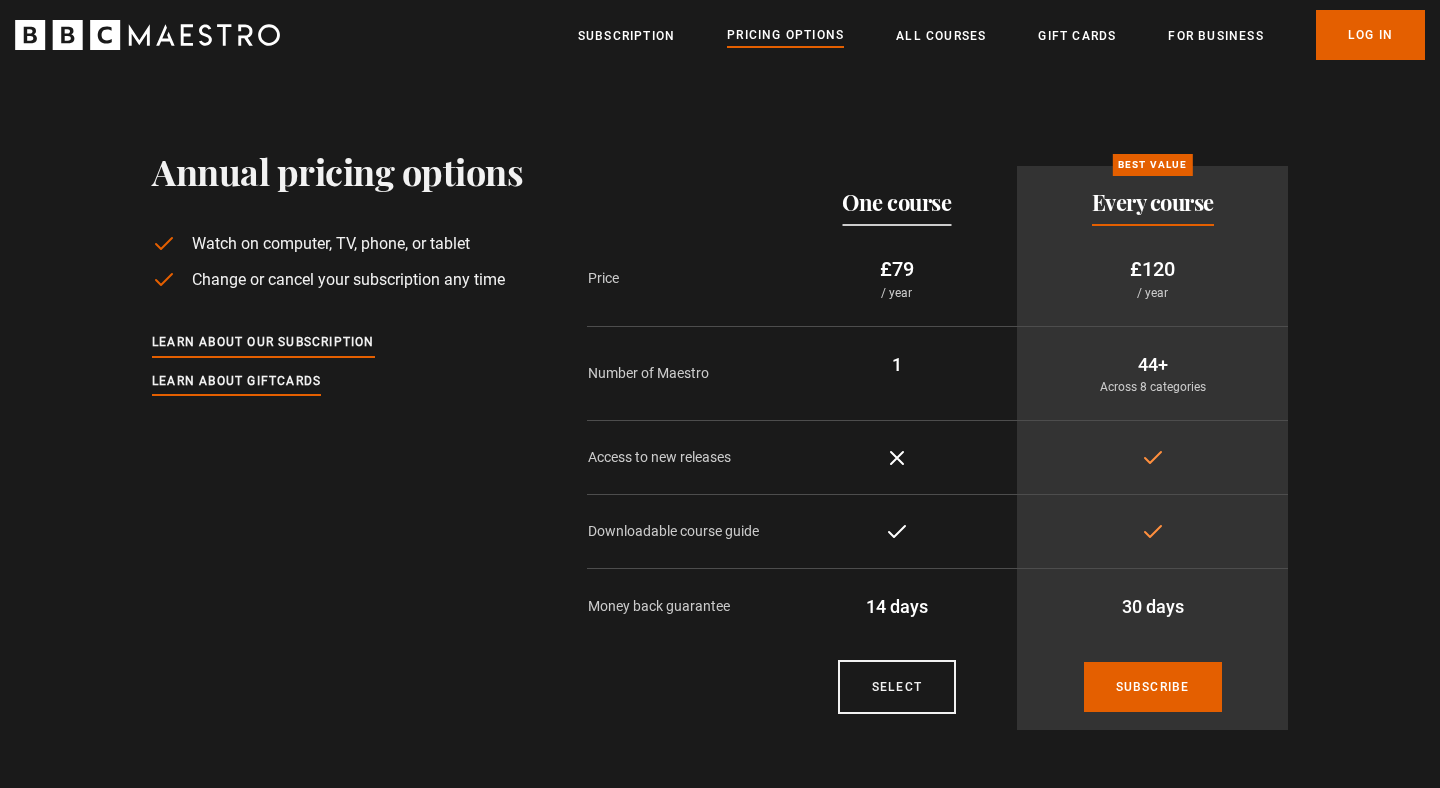 scroll, scrollTop: 0, scrollLeft: 0, axis: both 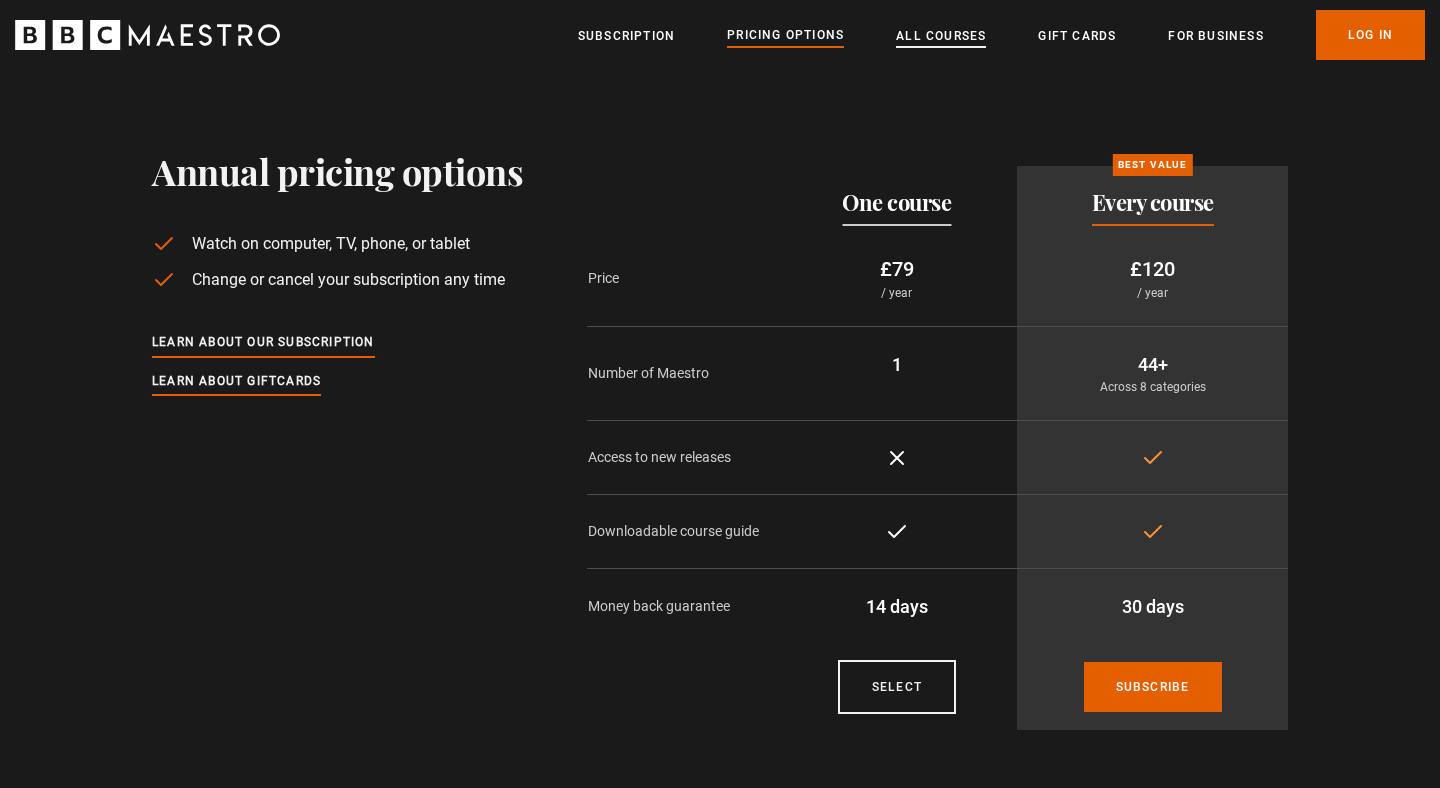 click on "All Courses" at bounding box center (941, 36) 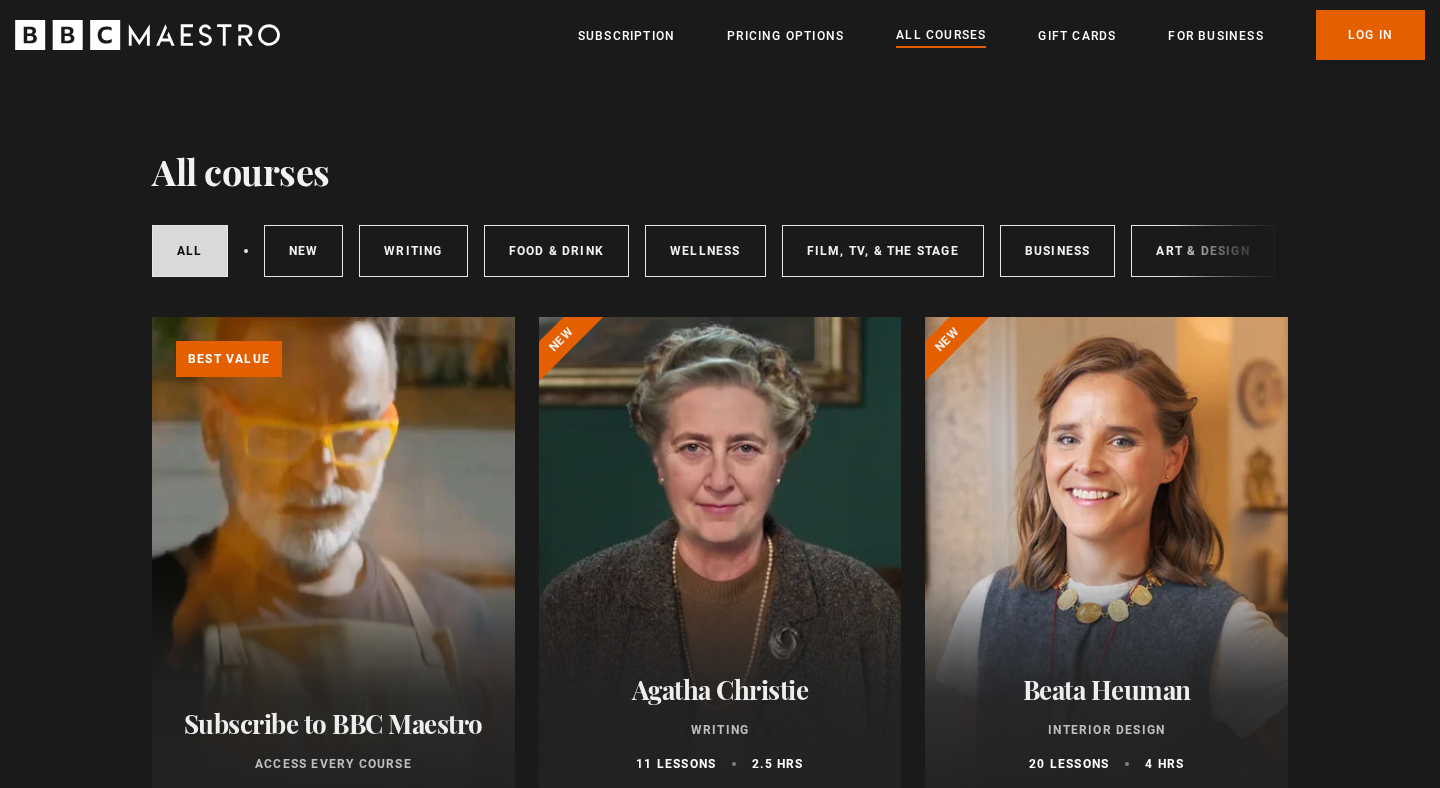 scroll, scrollTop: 382, scrollLeft: 0, axis: vertical 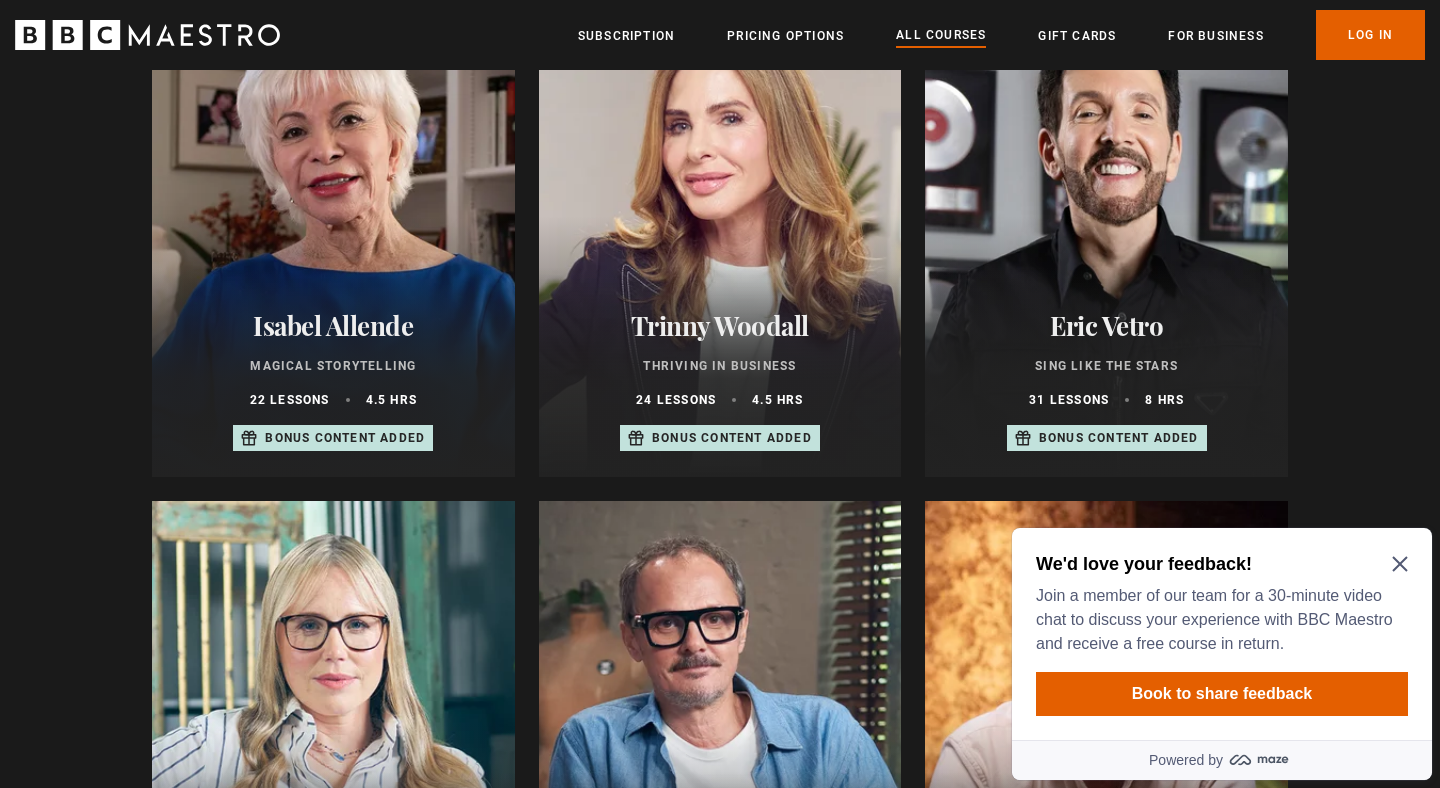 click at bounding box center (1106, 237) 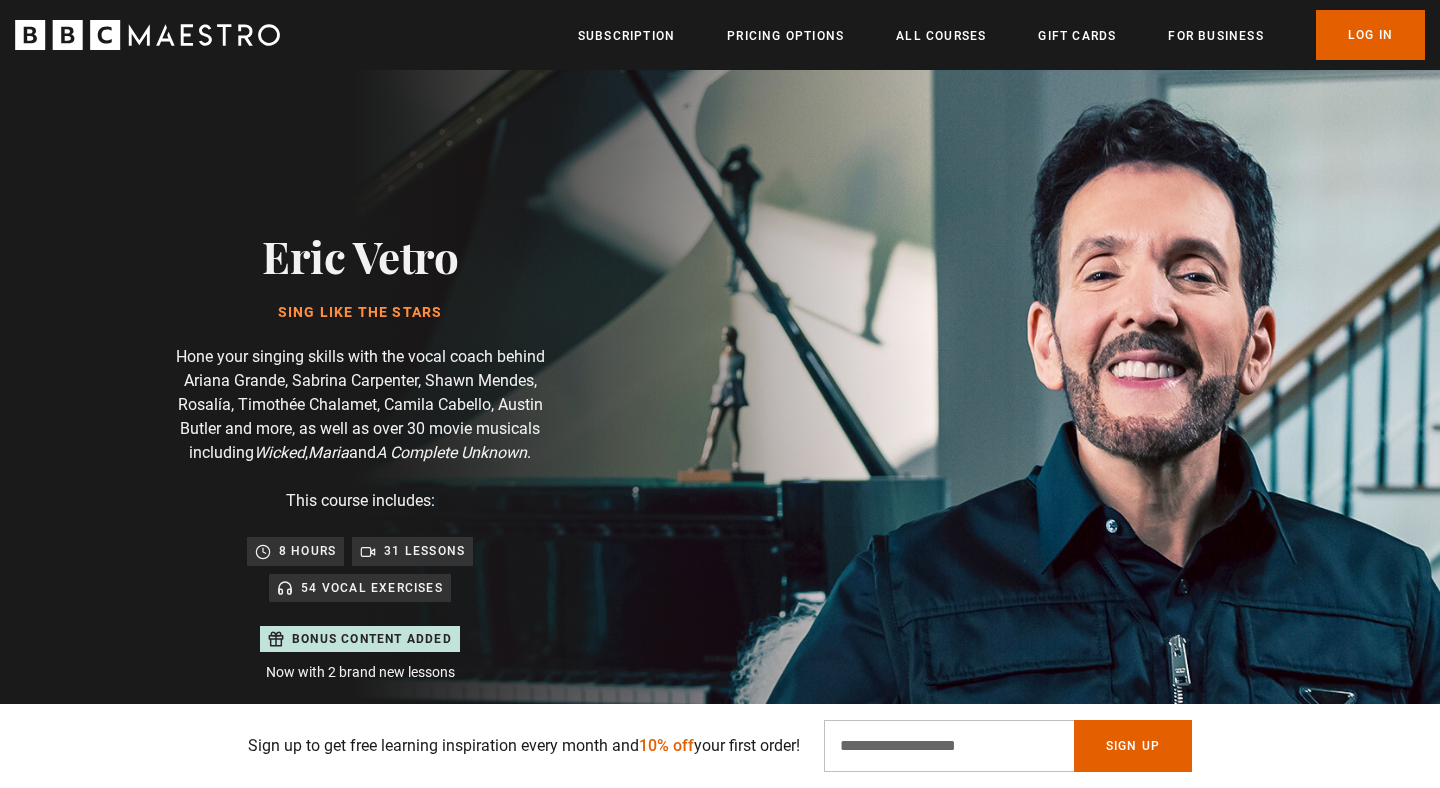 scroll, scrollTop: 428, scrollLeft: 0, axis: vertical 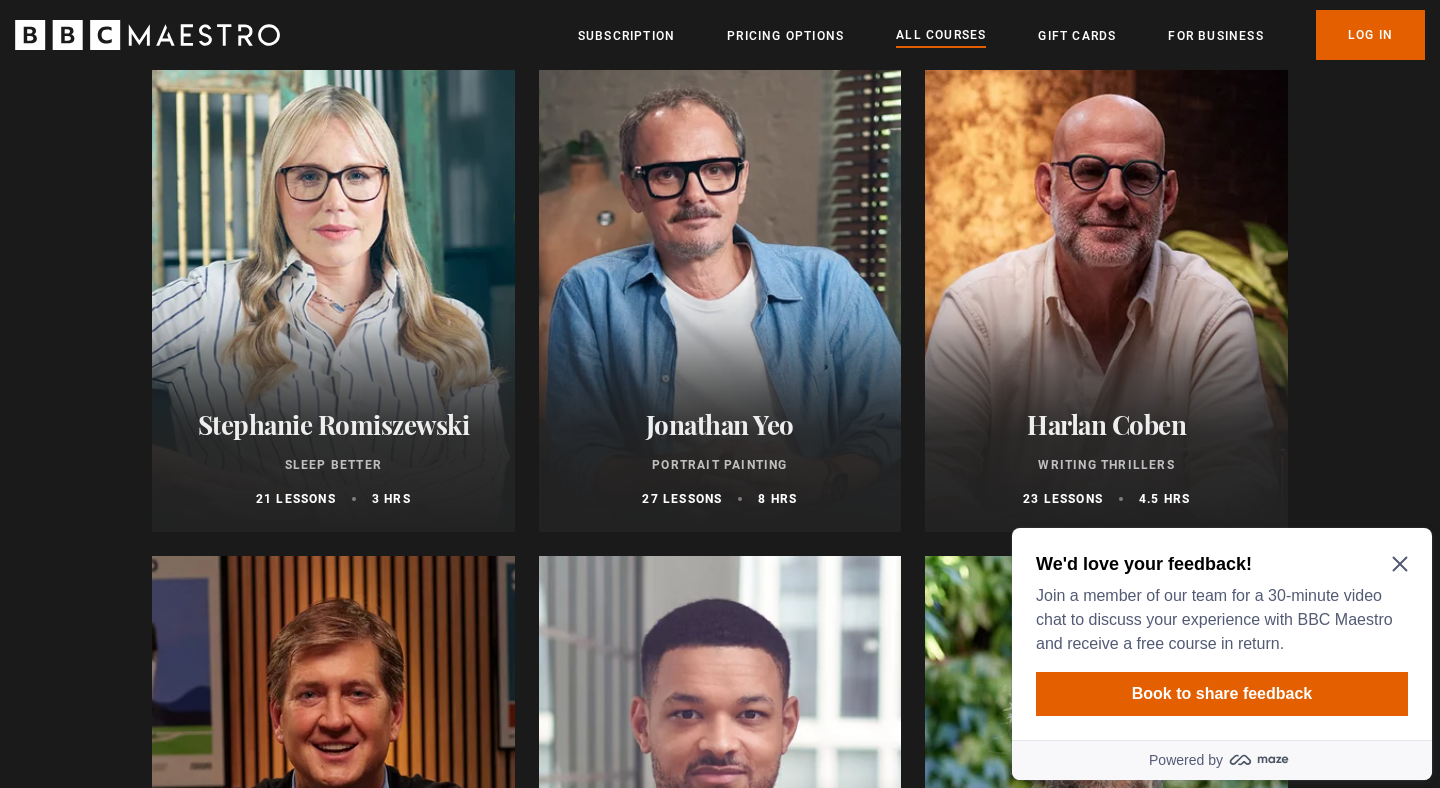 click 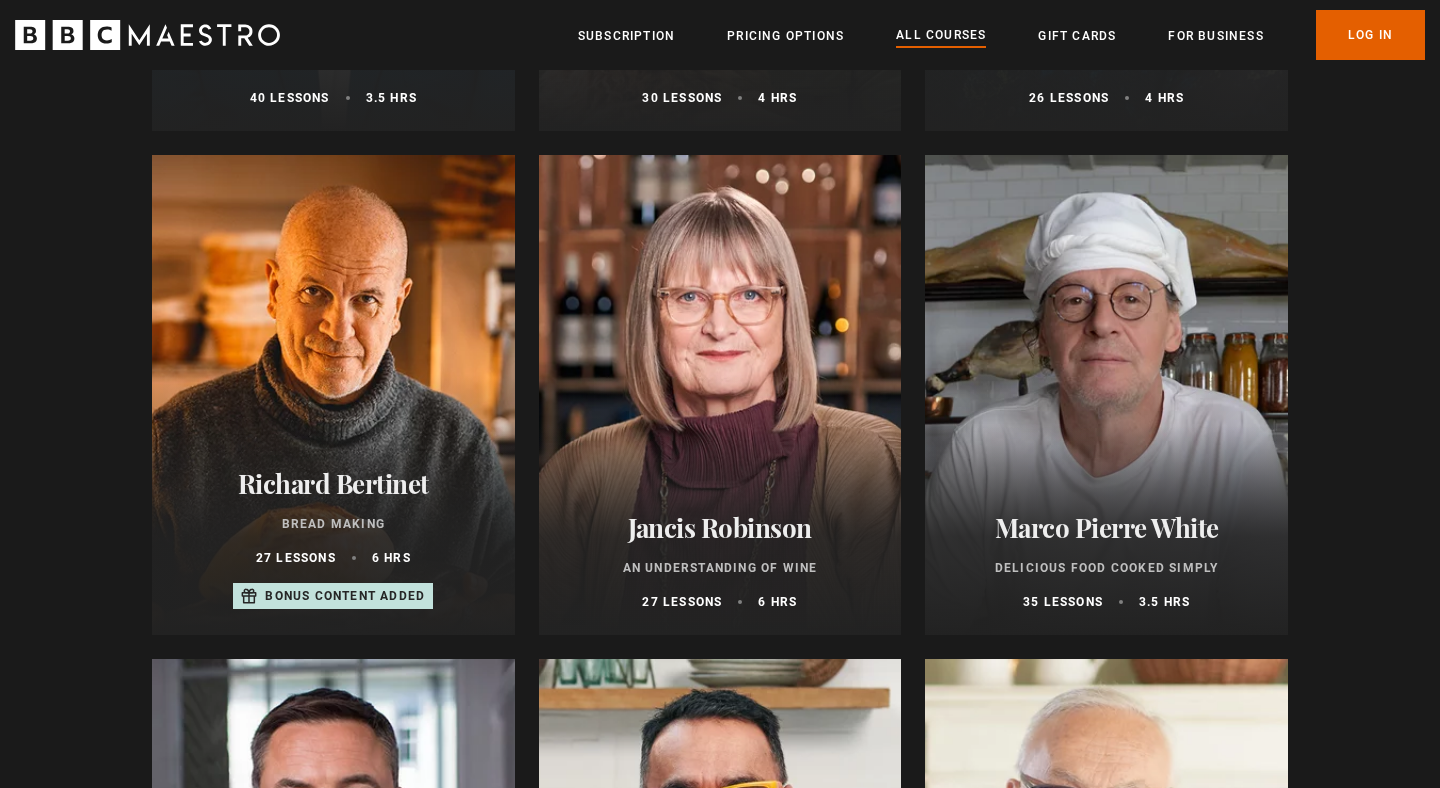 scroll, scrollTop: 6728, scrollLeft: 0, axis: vertical 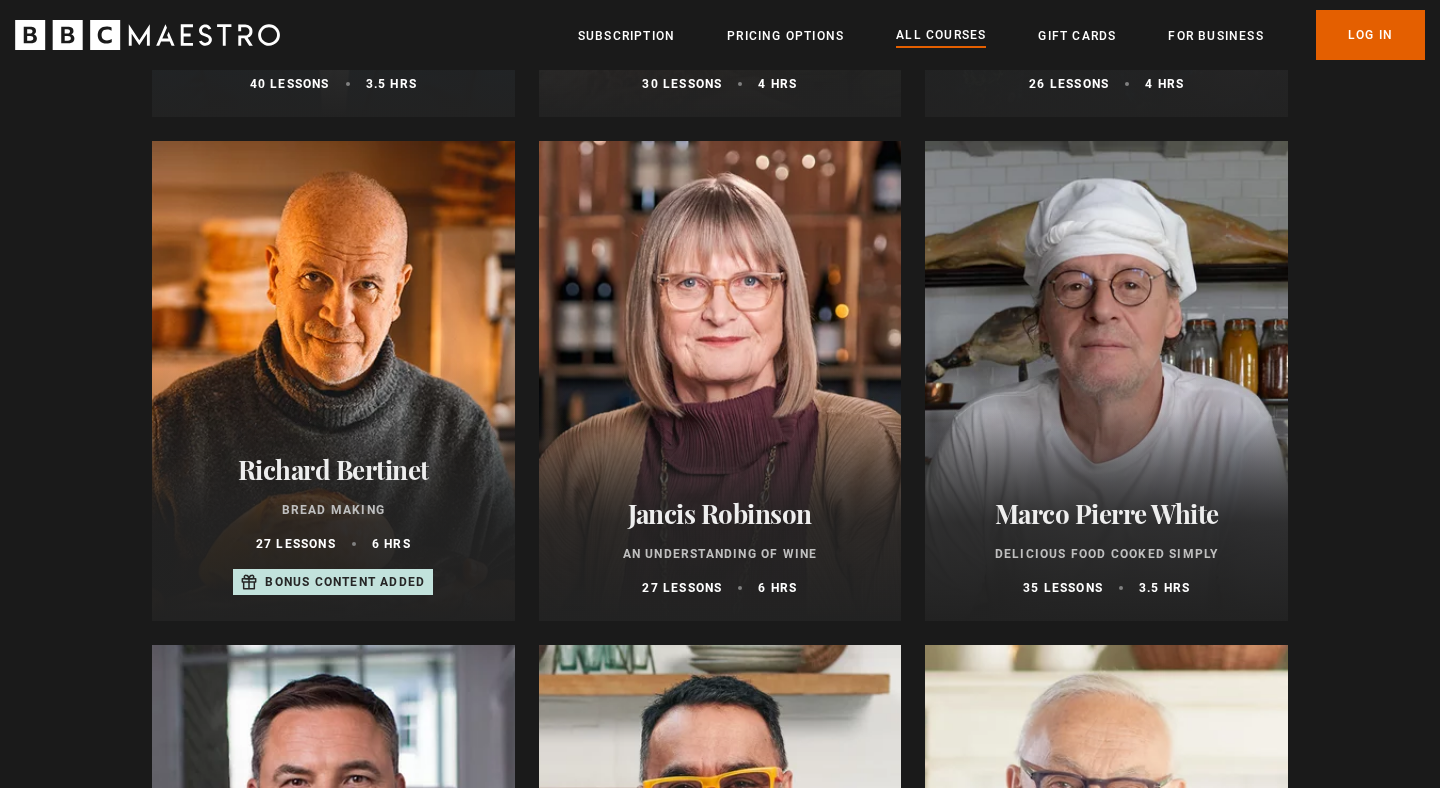 click at bounding box center [1106, 381] 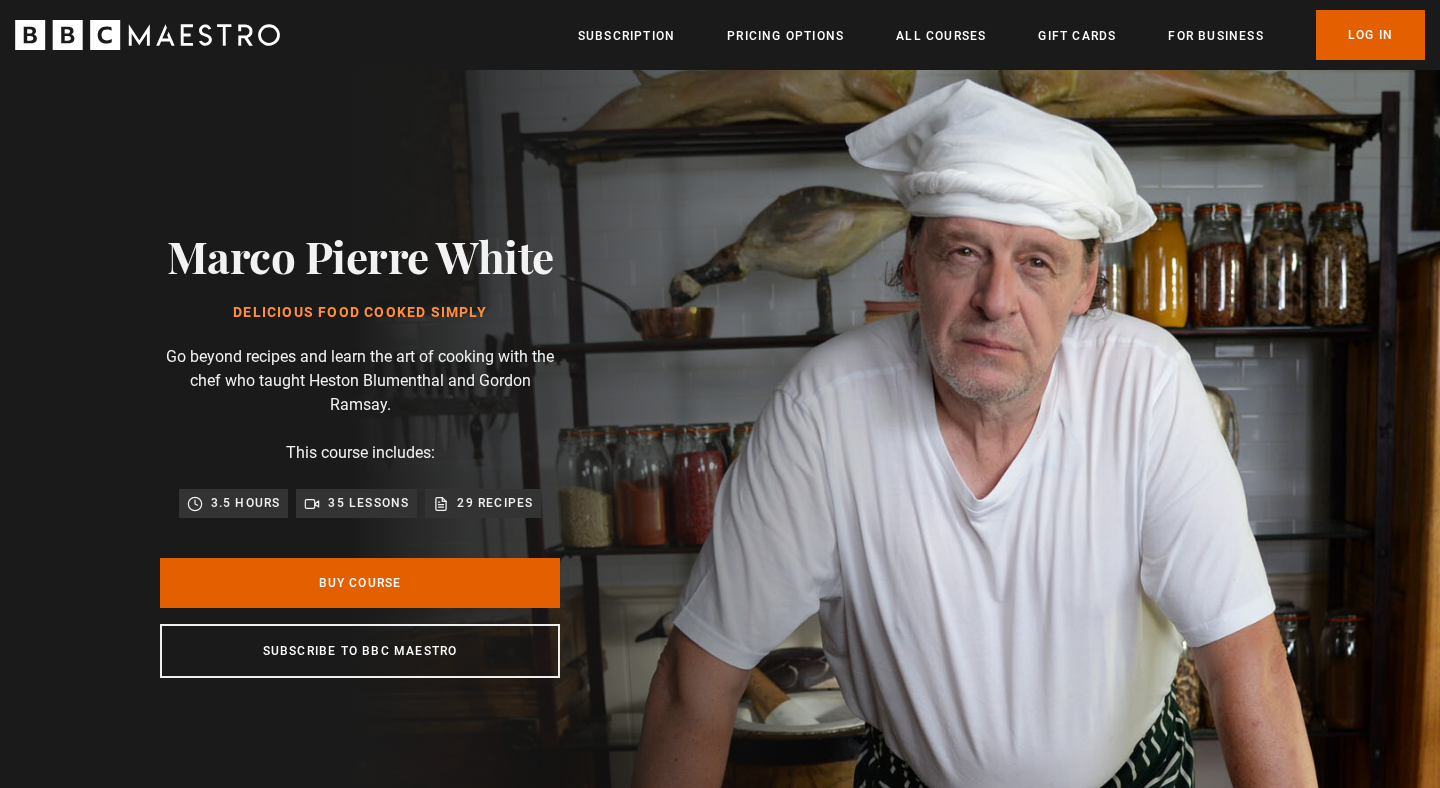 scroll, scrollTop: 0, scrollLeft: 0, axis: both 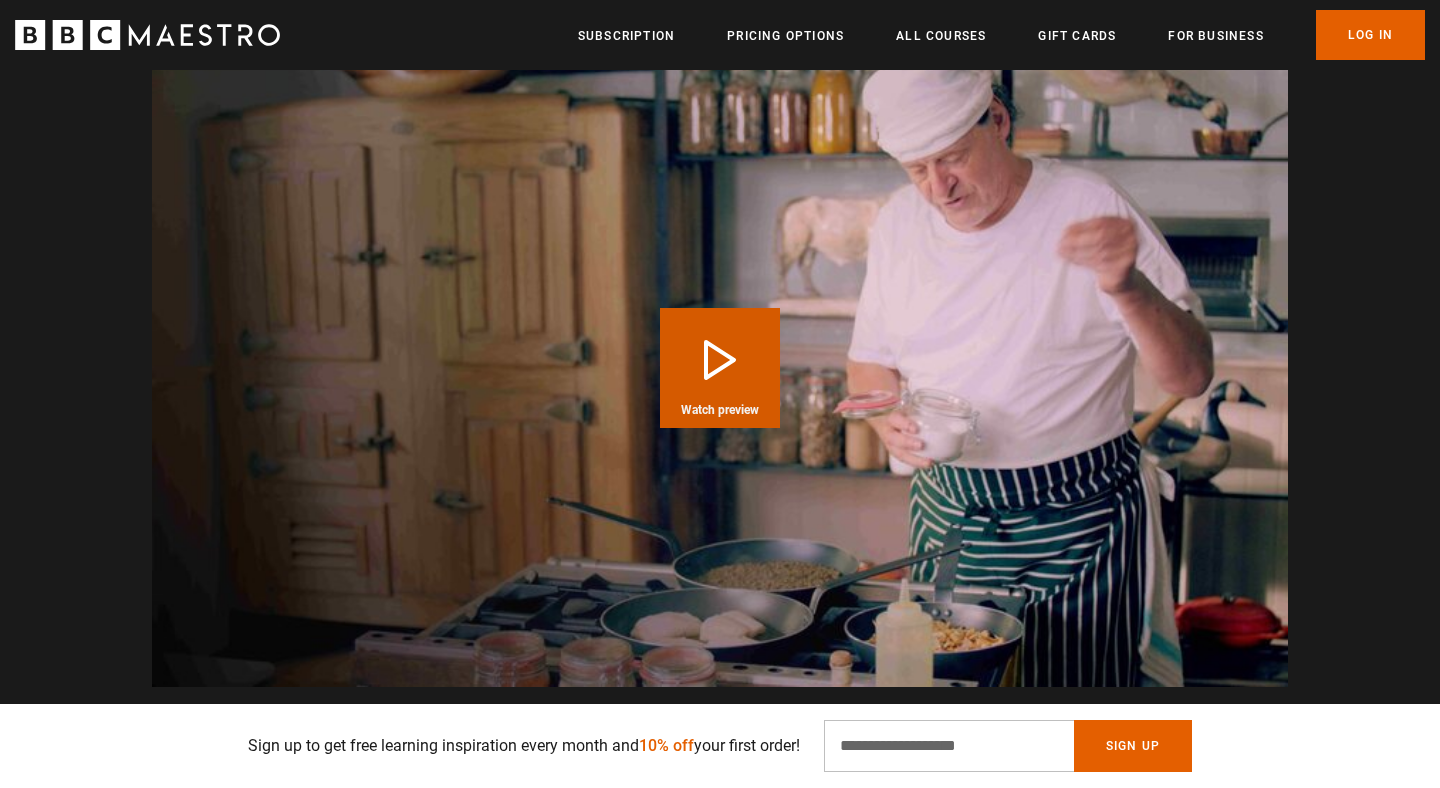 click on "Play Course overview for Delicious Food Cooked Simply with Marco Pierre White Watch preview" at bounding box center [720, 368] 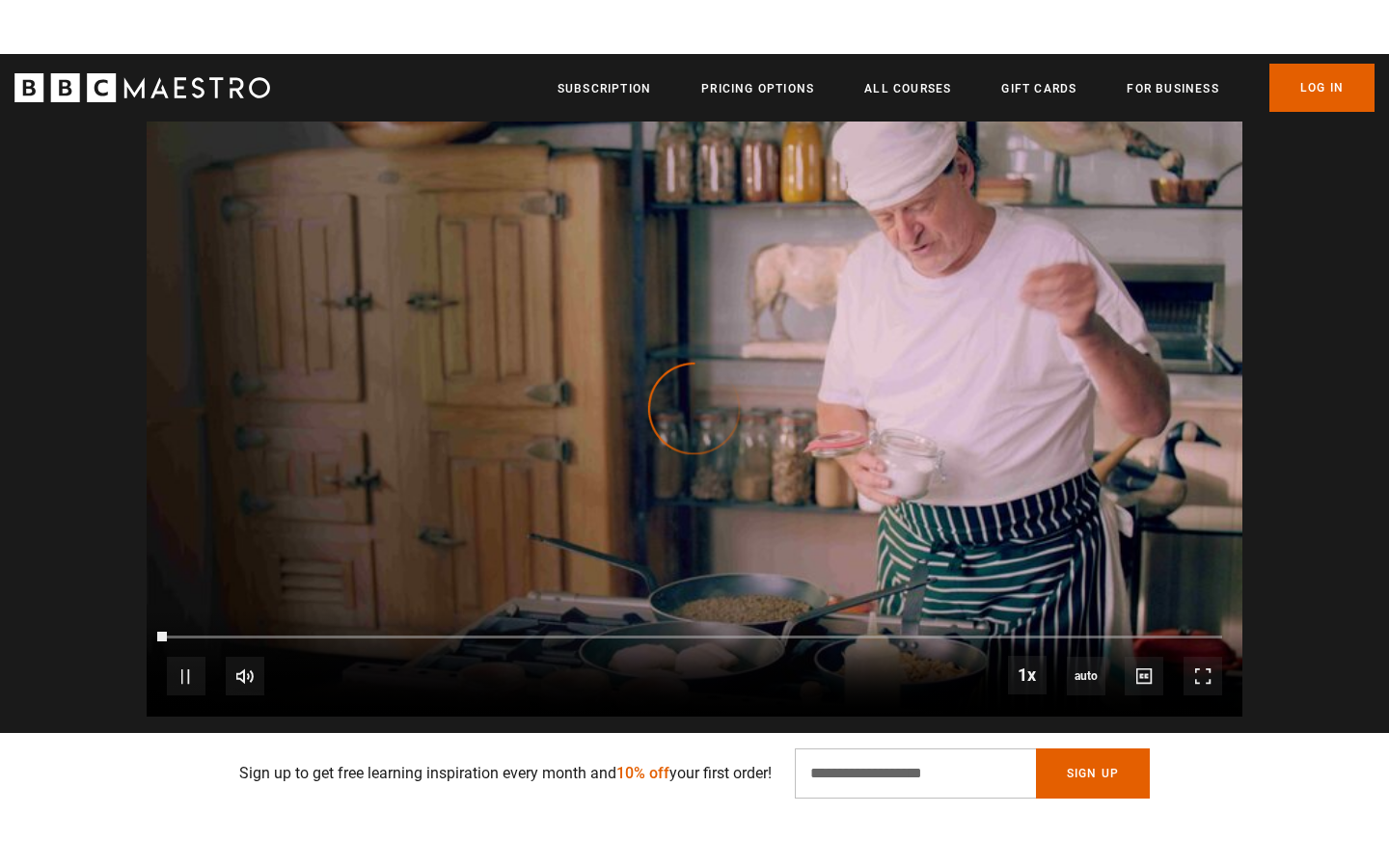 scroll, scrollTop: 0, scrollLeft: 253, axis: horizontal 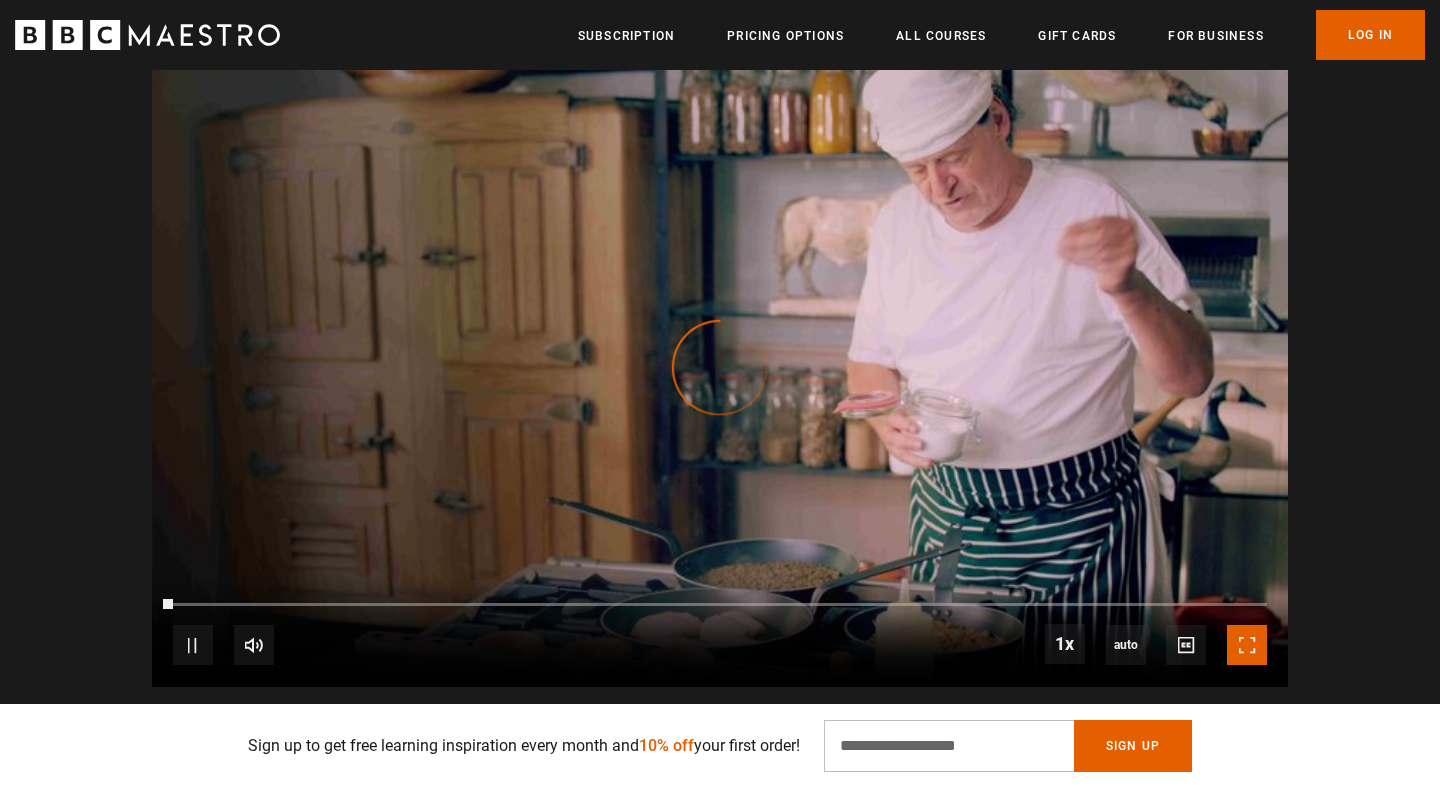 click at bounding box center [1247, 645] 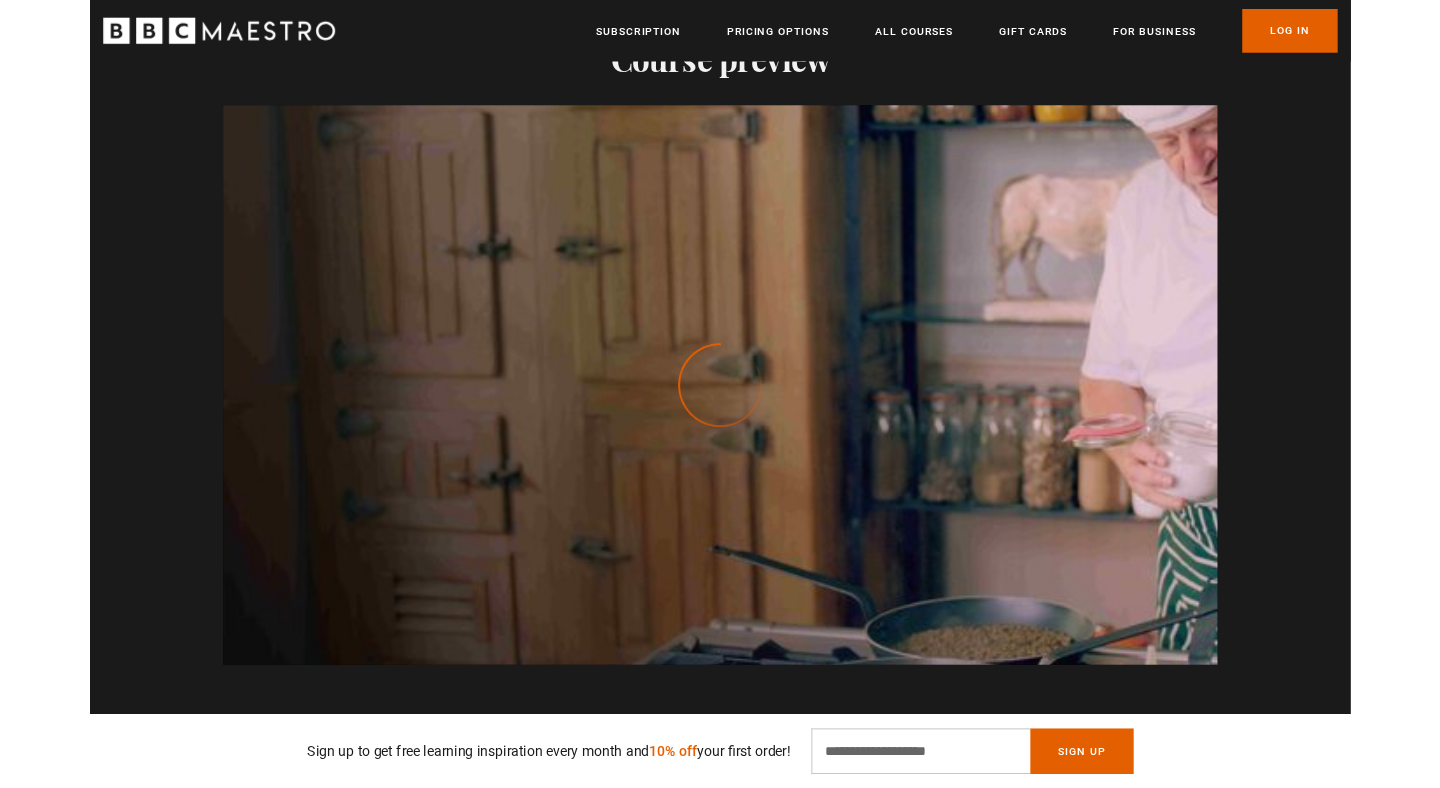 scroll, scrollTop: 0, scrollLeft: 524, axis: horizontal 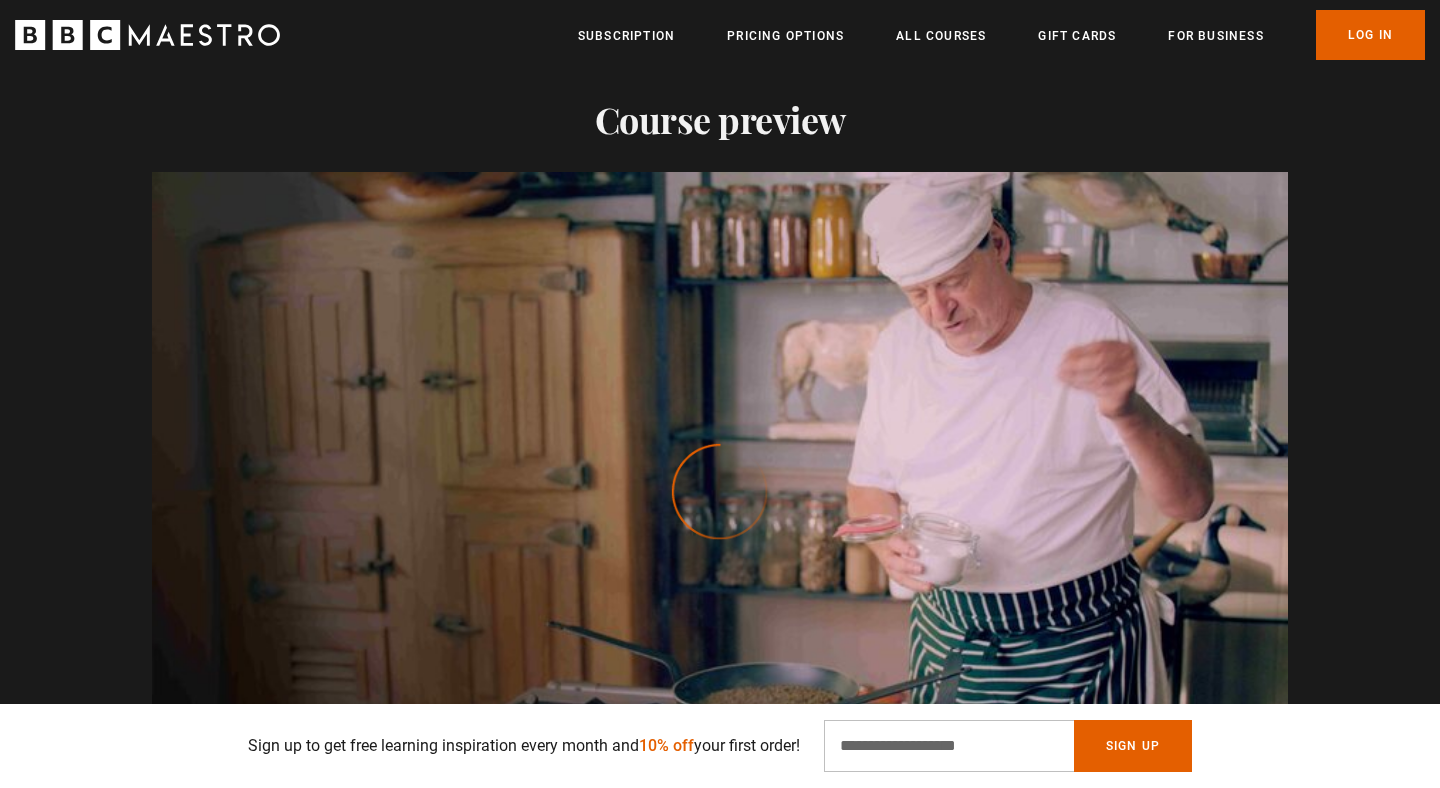 click at bounding box center (720, 491) 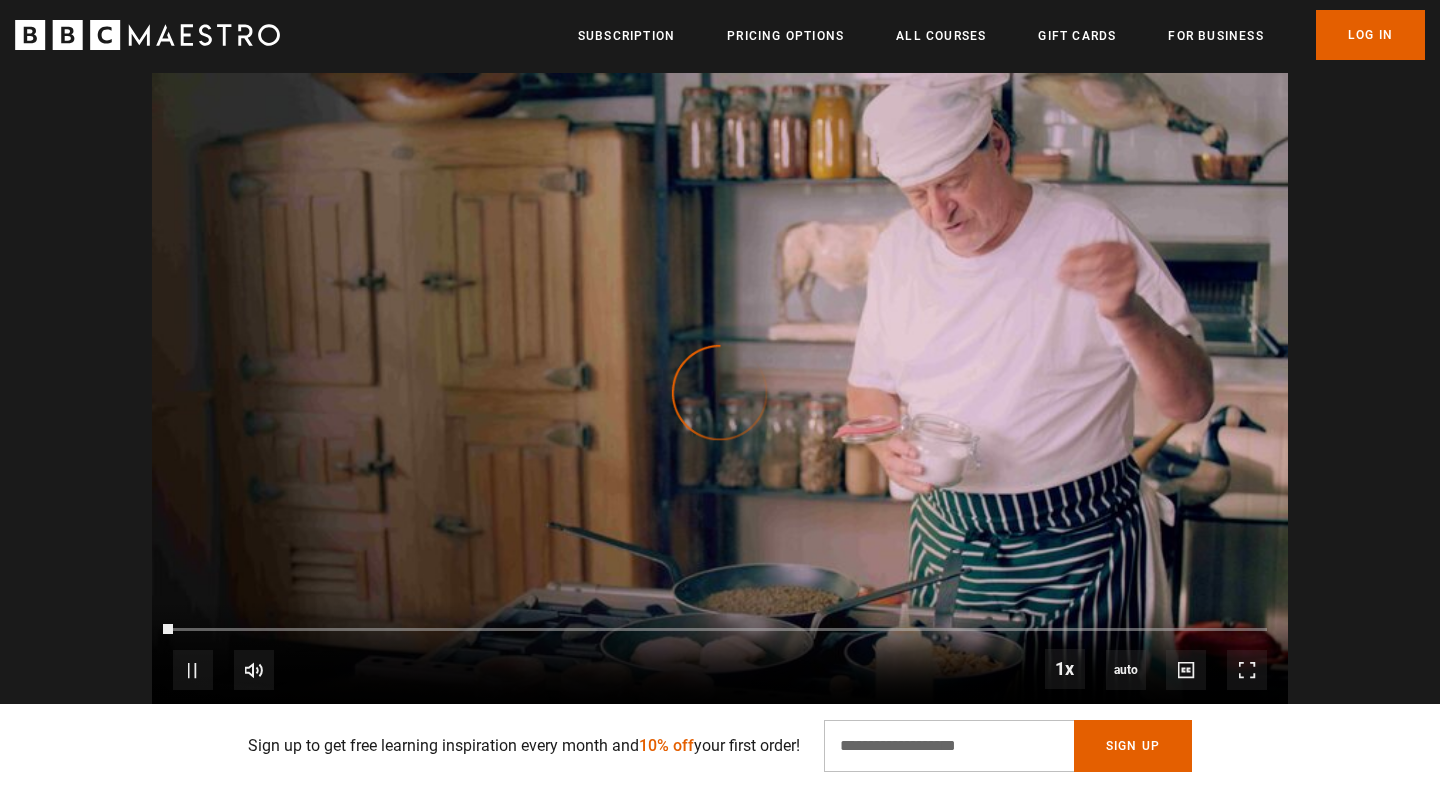 scroll, scrollTop: 1973, scrollLeft: 0, axis: vertical 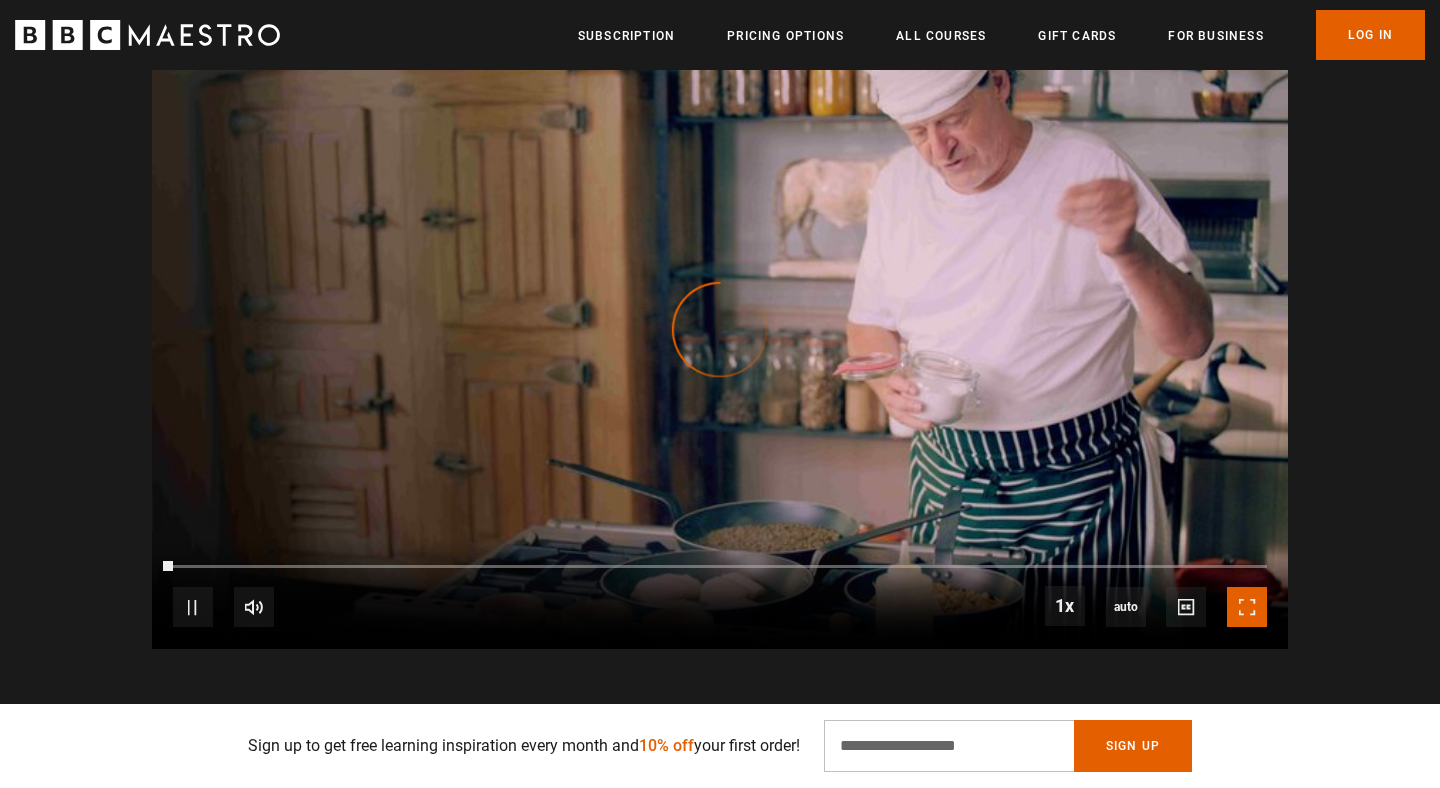 click at bounding box center (1247, 607) 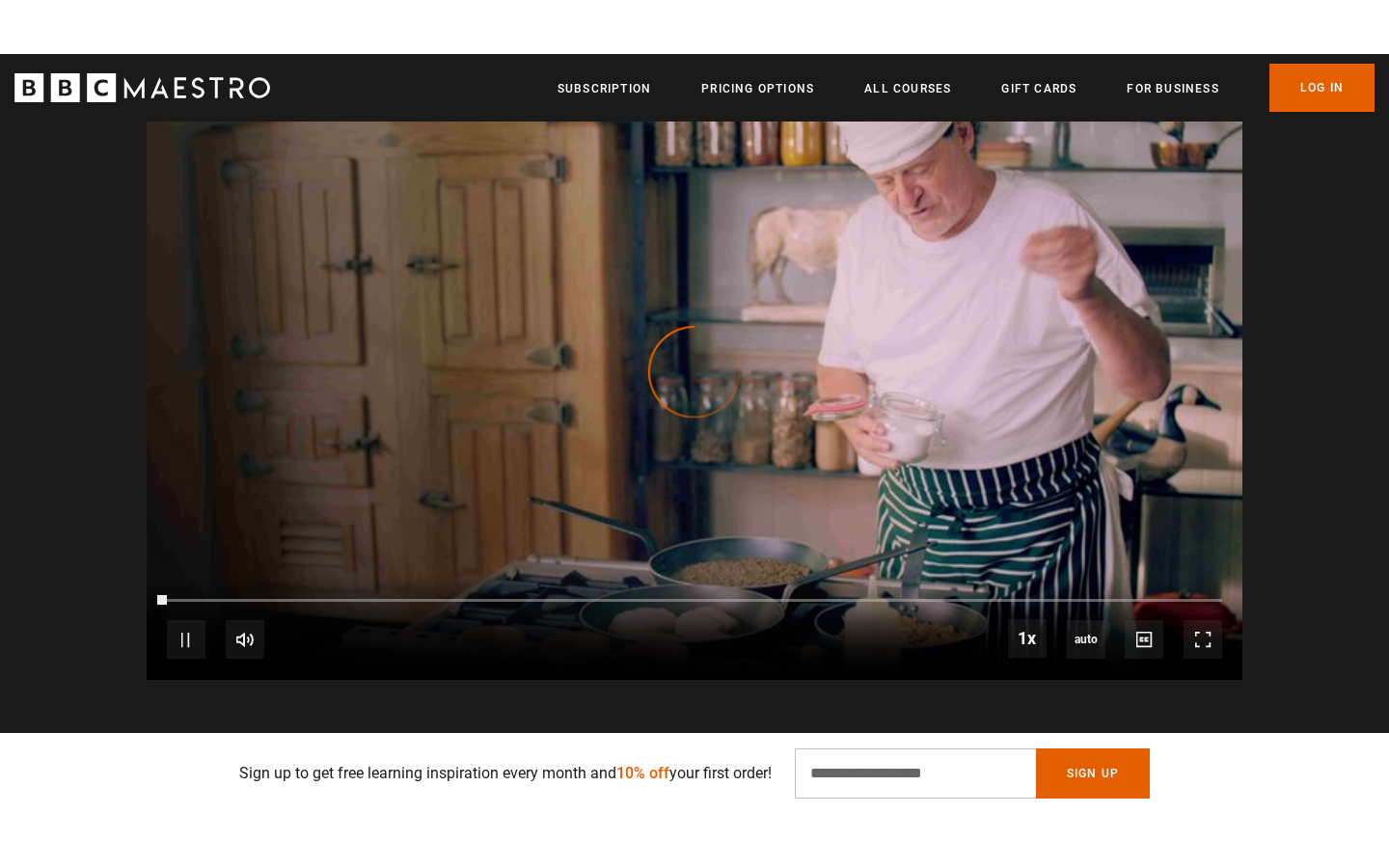 scroll, scrollTop: 0, scrollLeft: 758, axis: horizontal 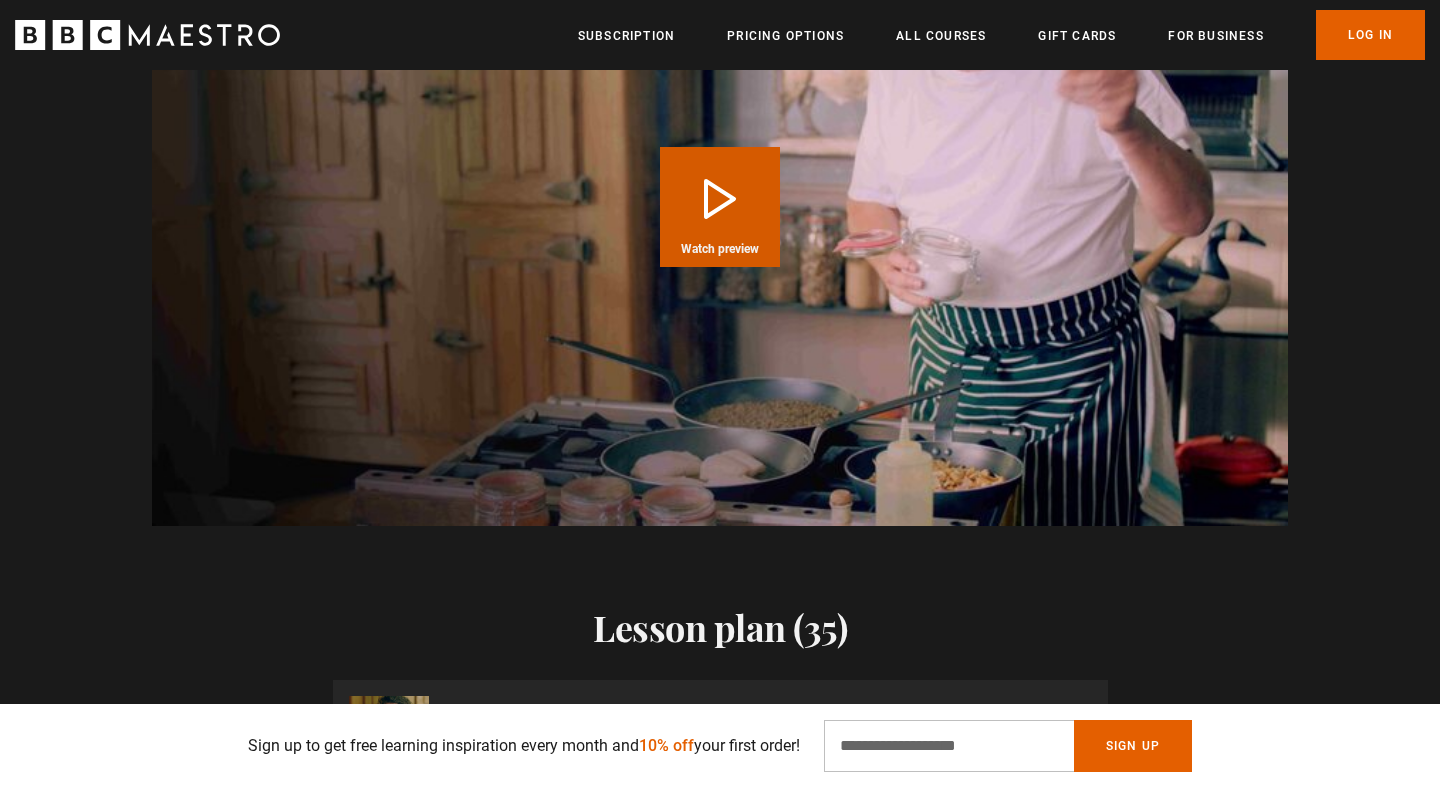click on "Play Course overview for Delicious Food Cooked Simply with Marco Pierre White Watch preview" at bounding box center [720, 207] 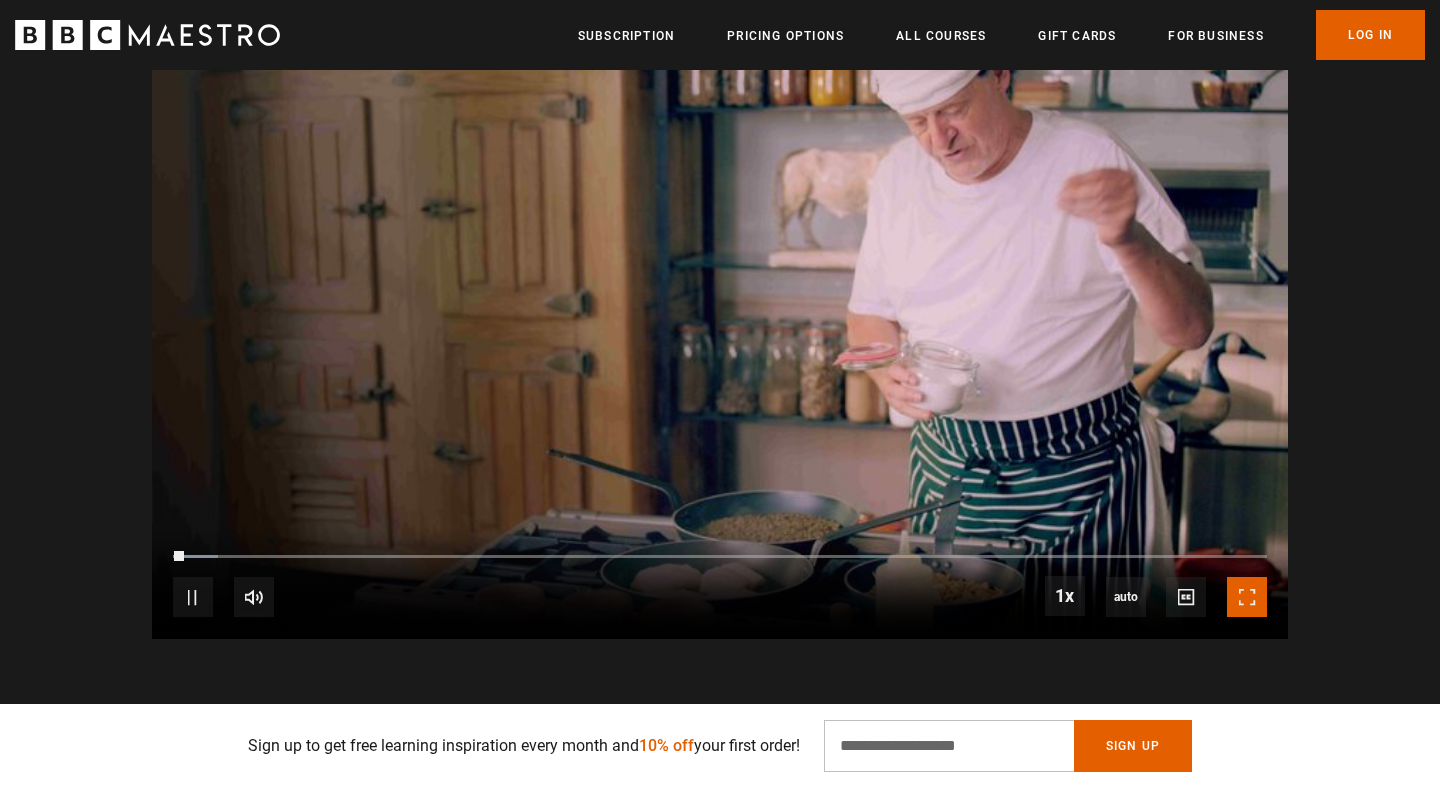 click at bounding box center [1247, 597] 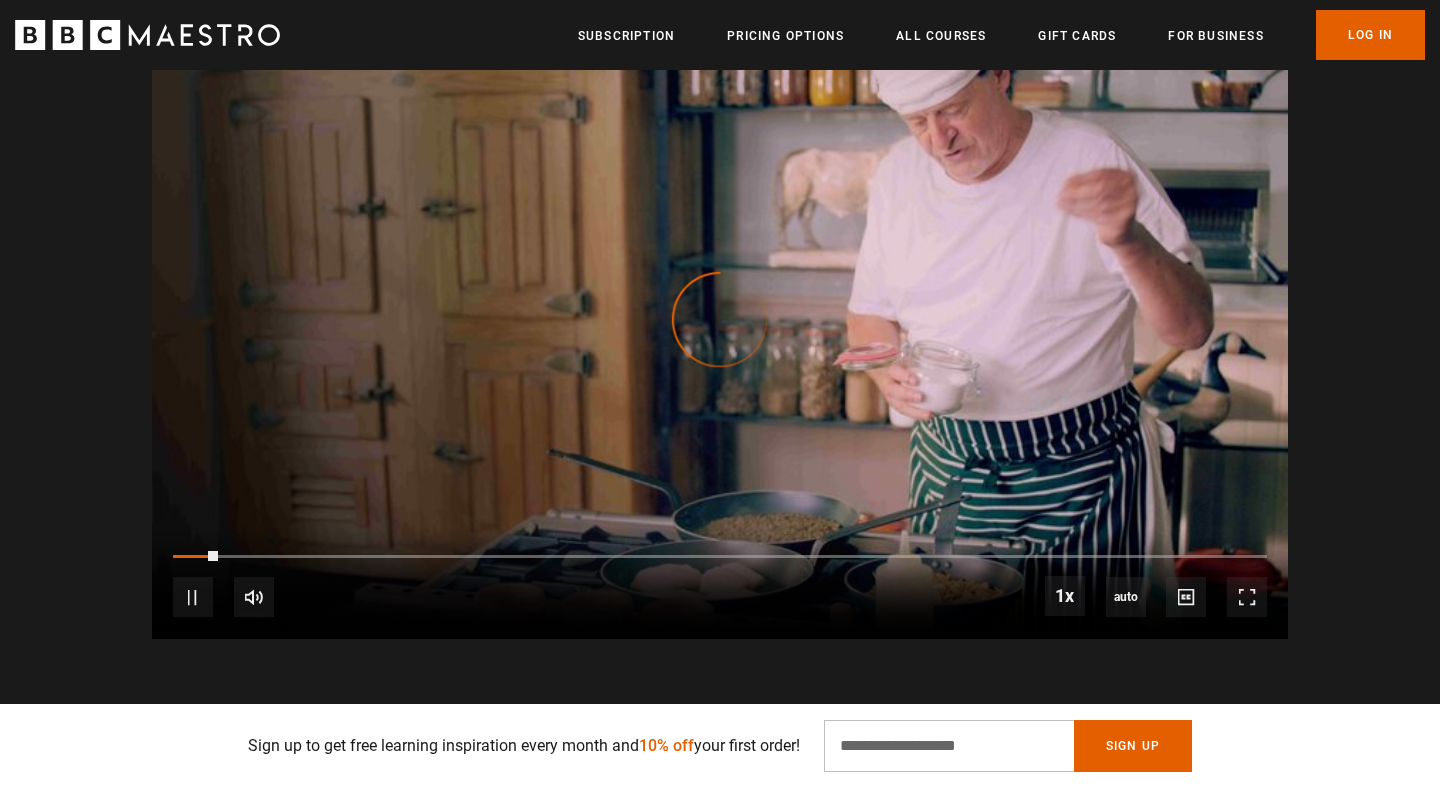scroll, scrollTop: 0, scrollLeft: 262, axis: horizontal 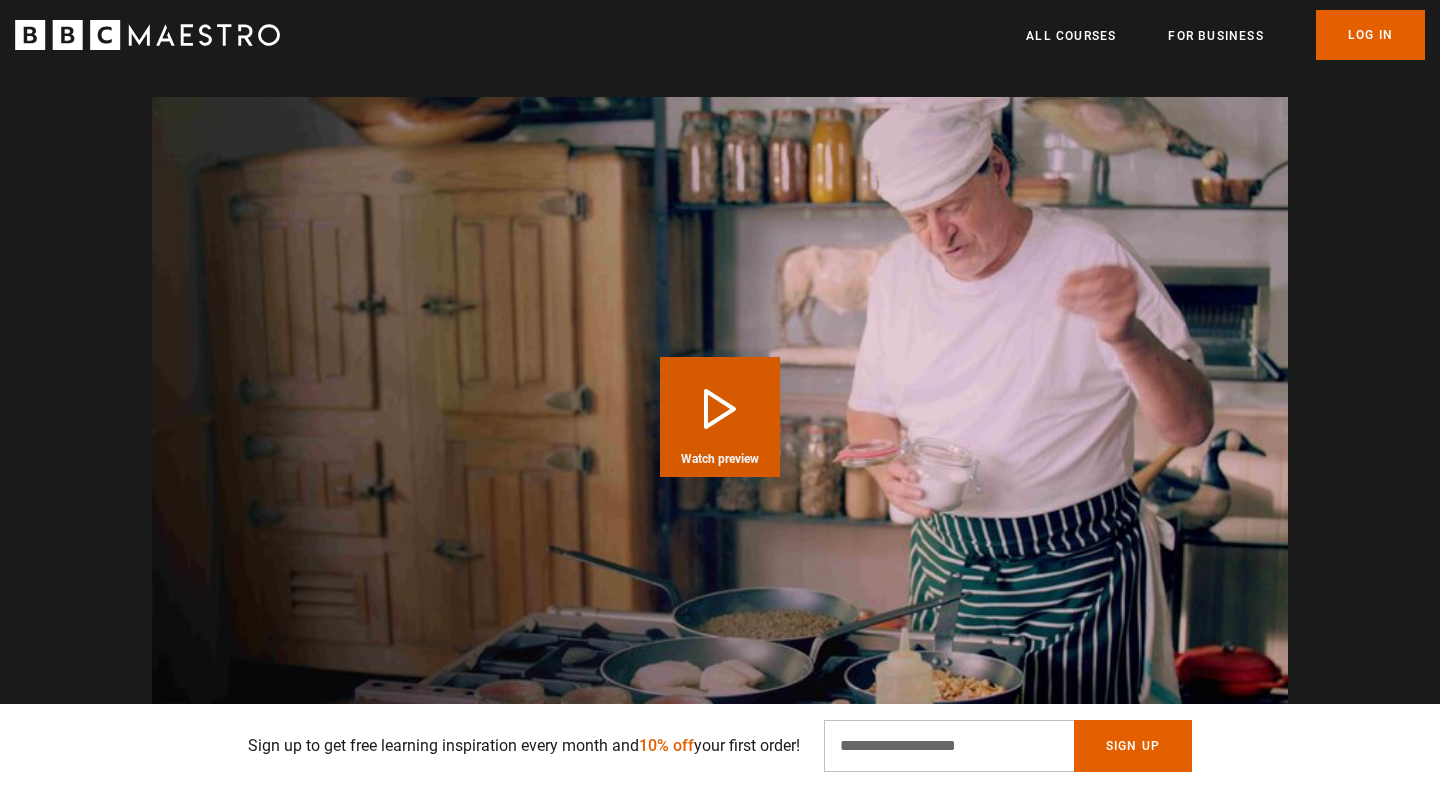 click at bounding box center [720, 416] 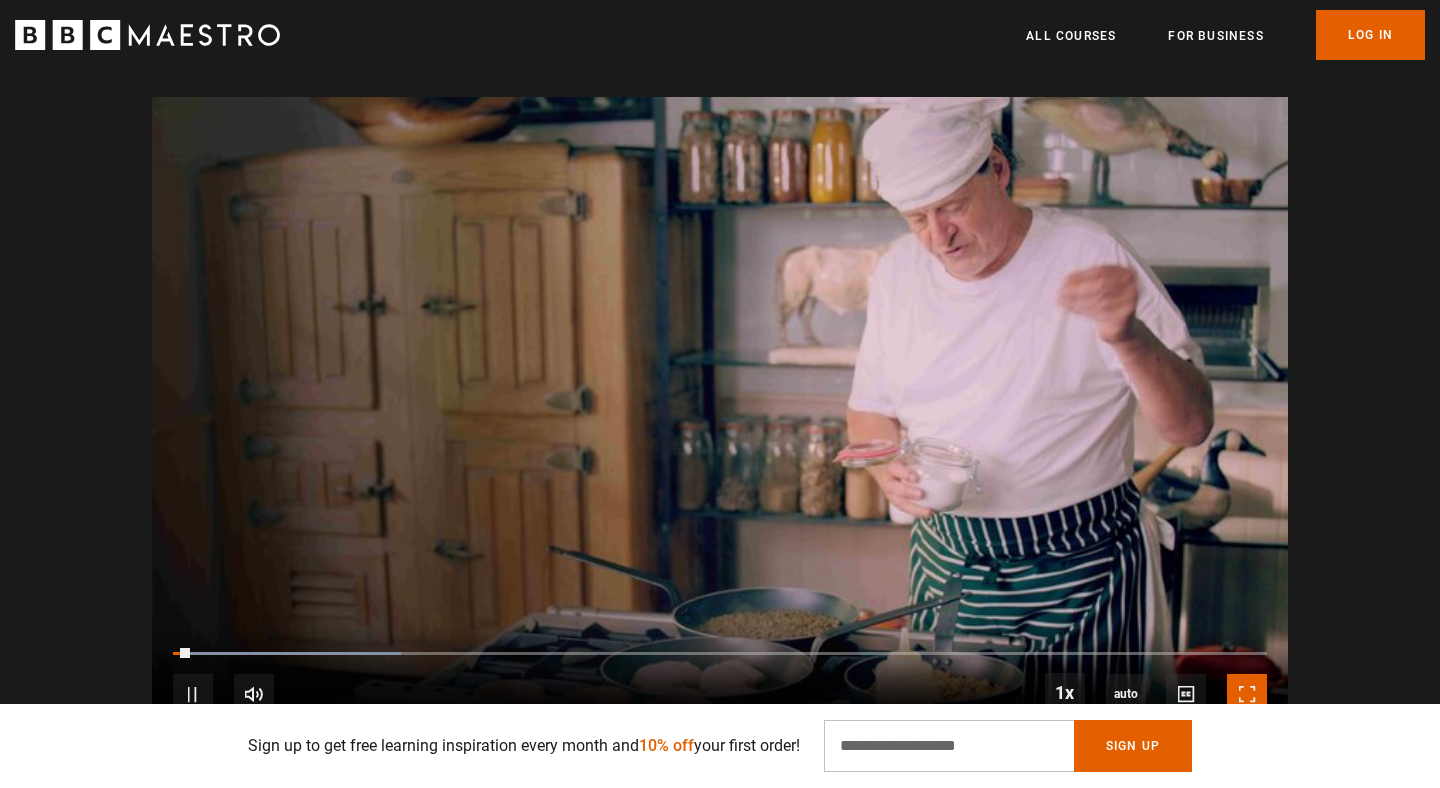 click at bounding box center [1247, 694] 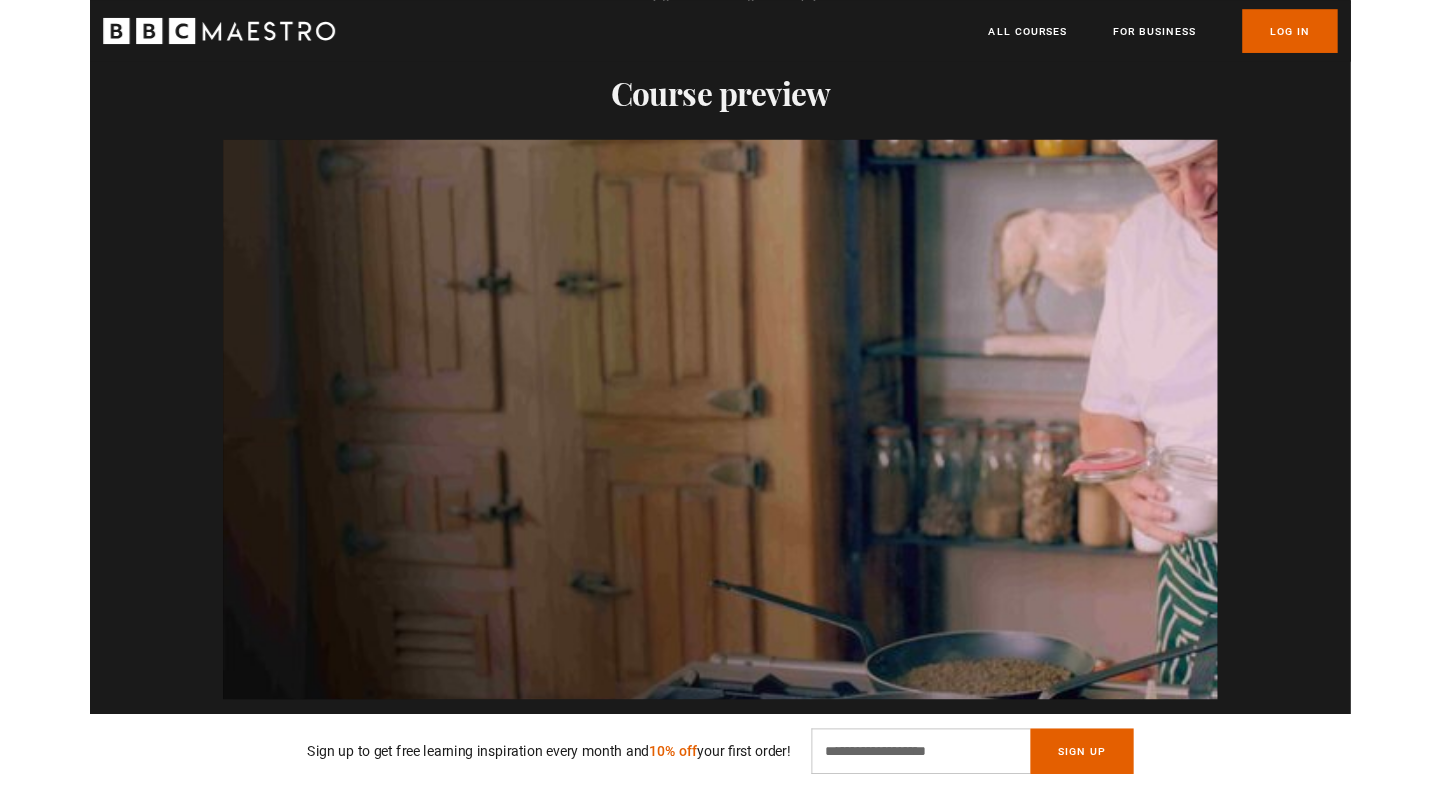 scroll, scrollTop: 0, scrollLeft: 3144, axis: horizontal 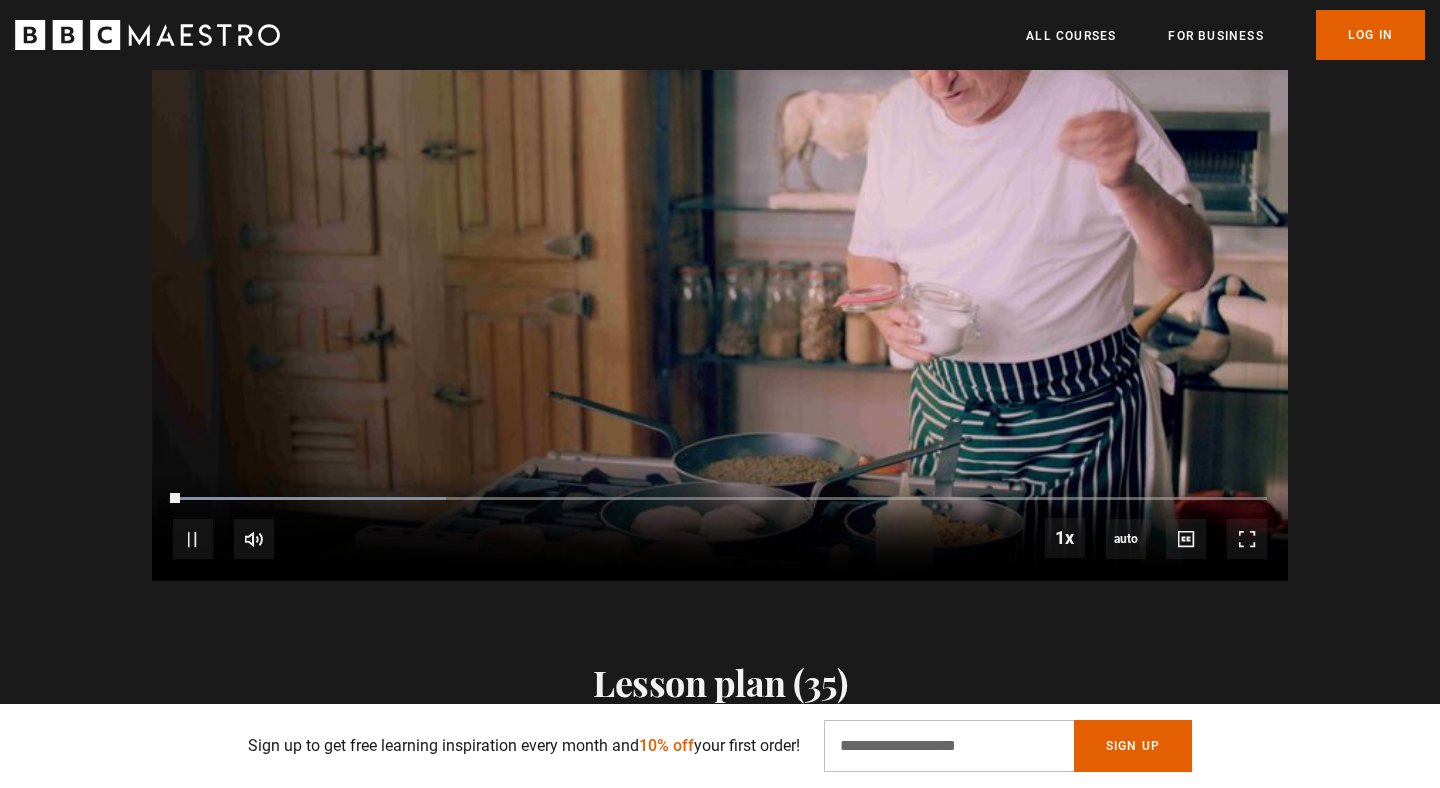 click at bounding box center [720, 261] 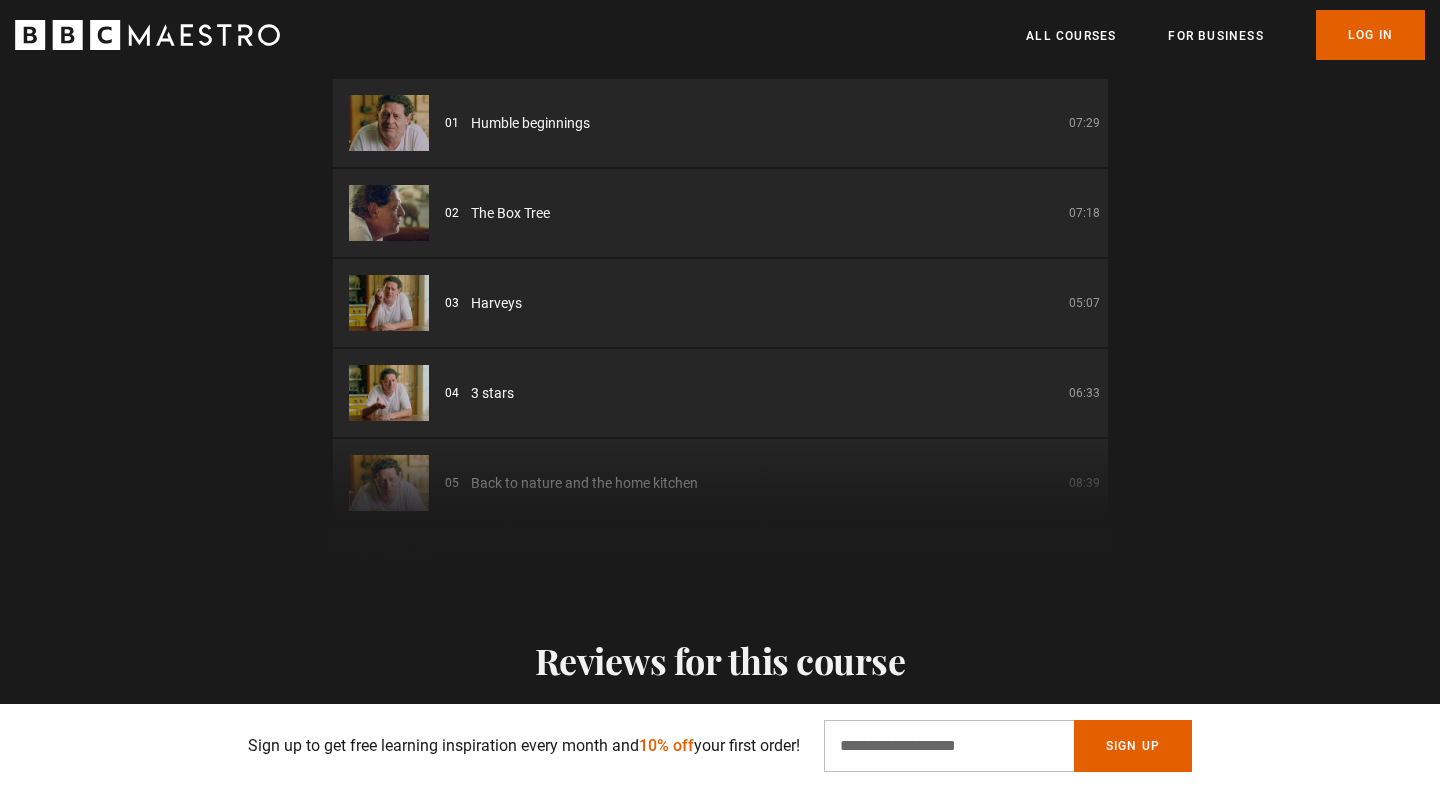 scroll, scrollTop: 2278, scrollLeft: 0, axis: vertical 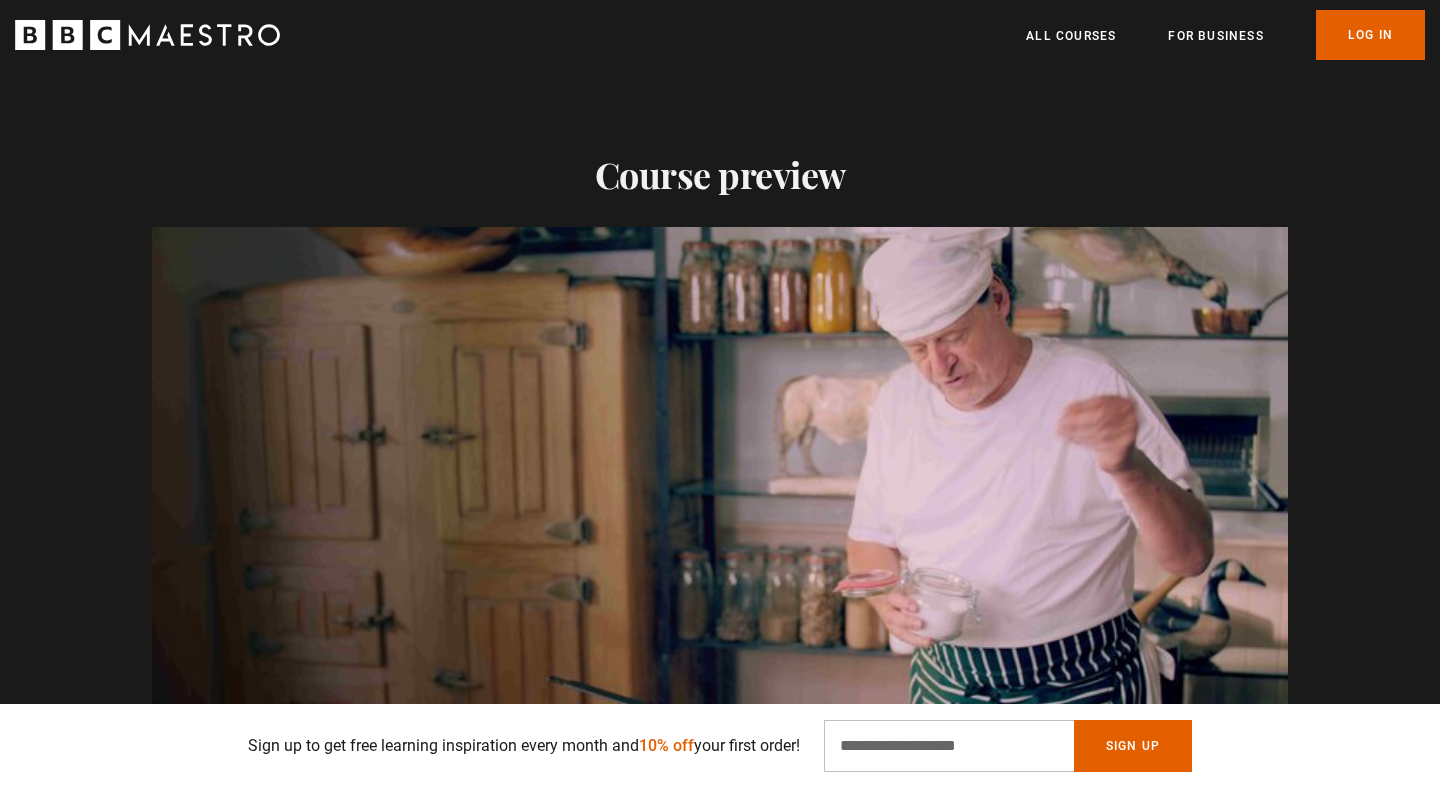 click at bounding box center [720, 546] 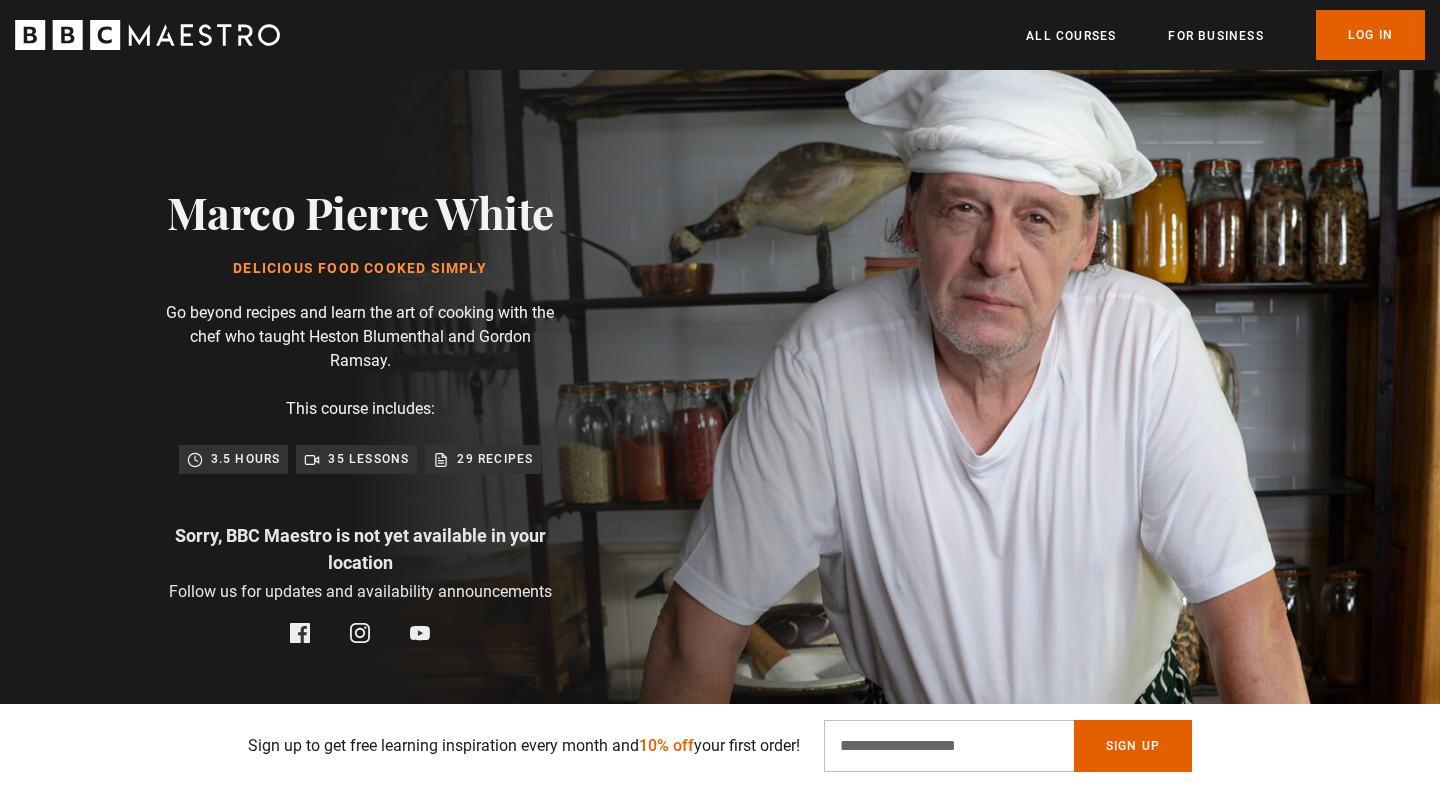 scroll, scrollTop: 67, scrollLeft: 0, axis: vertical 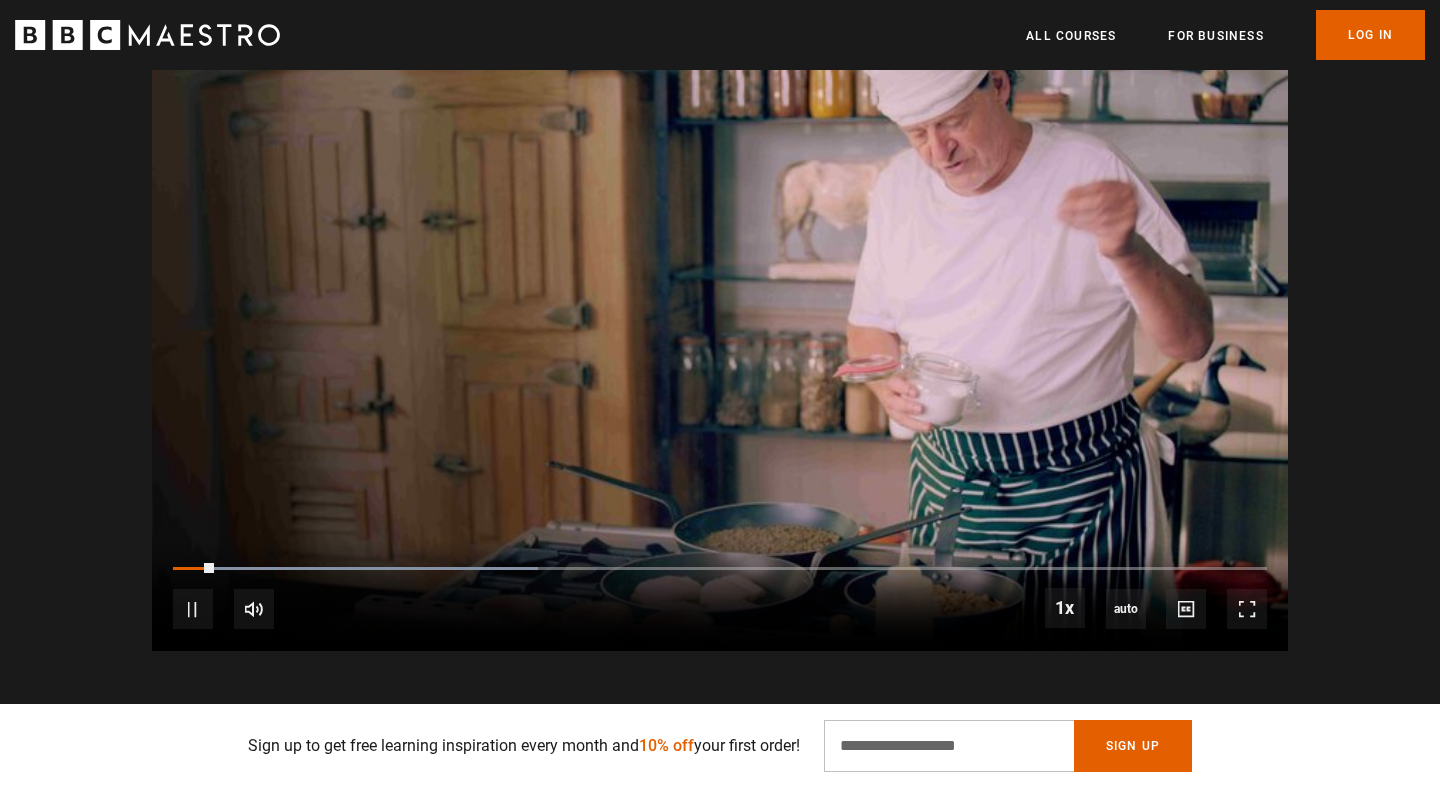 click at bounding box center (720, 331) 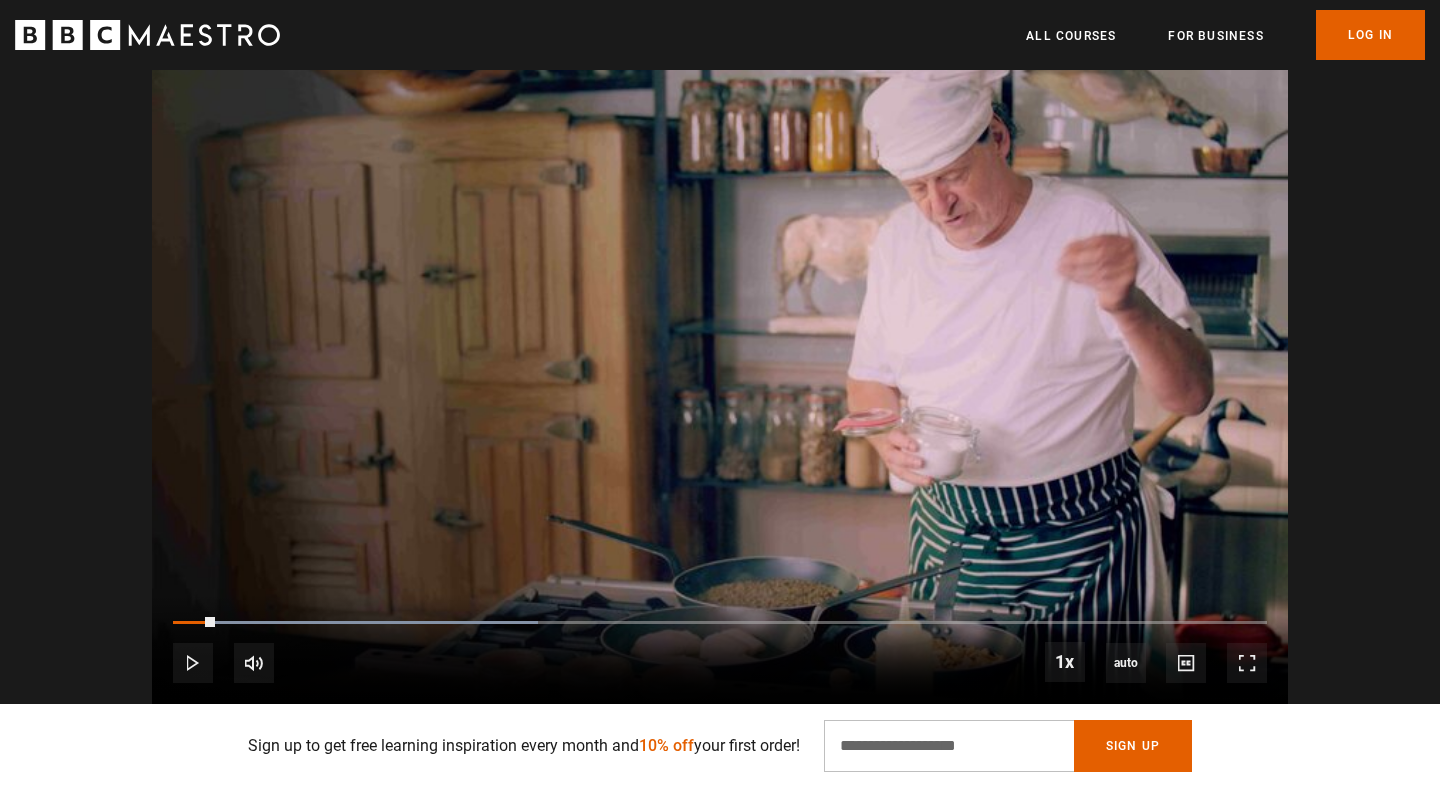 scroll, scrollTop: 1489, scrollLeft: 0, axis: vertical 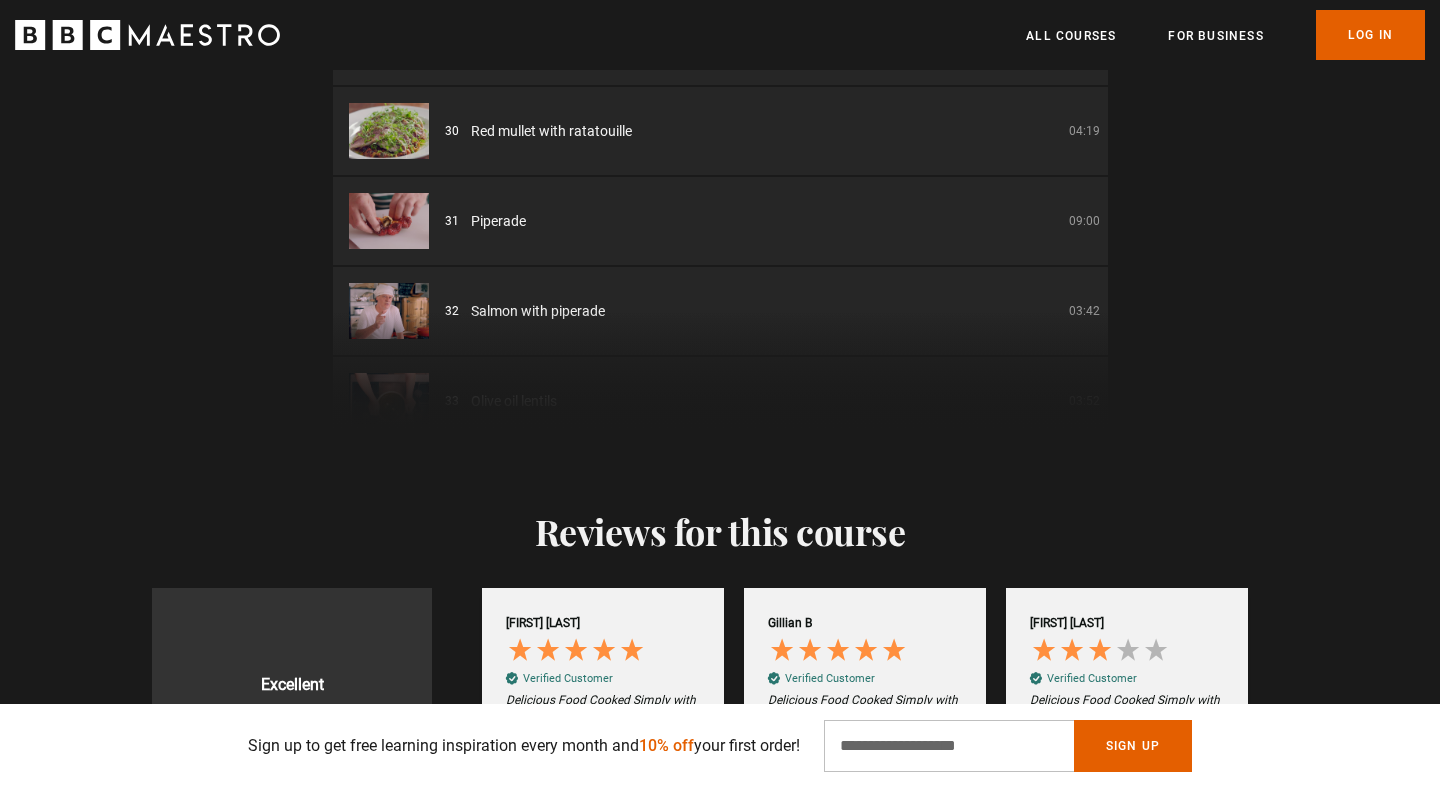 click on "01
Humble beginnings
07:29
02
The Box Tree
07:18
03
Harveys
05:07
04
3 stars
06:33
05
Back to nature and the home kitchen
08:39
06
Anchovies on toast
02:29
07
Scrambled eggs and smoked salmon
07:46" at bounding box center (720, 190) 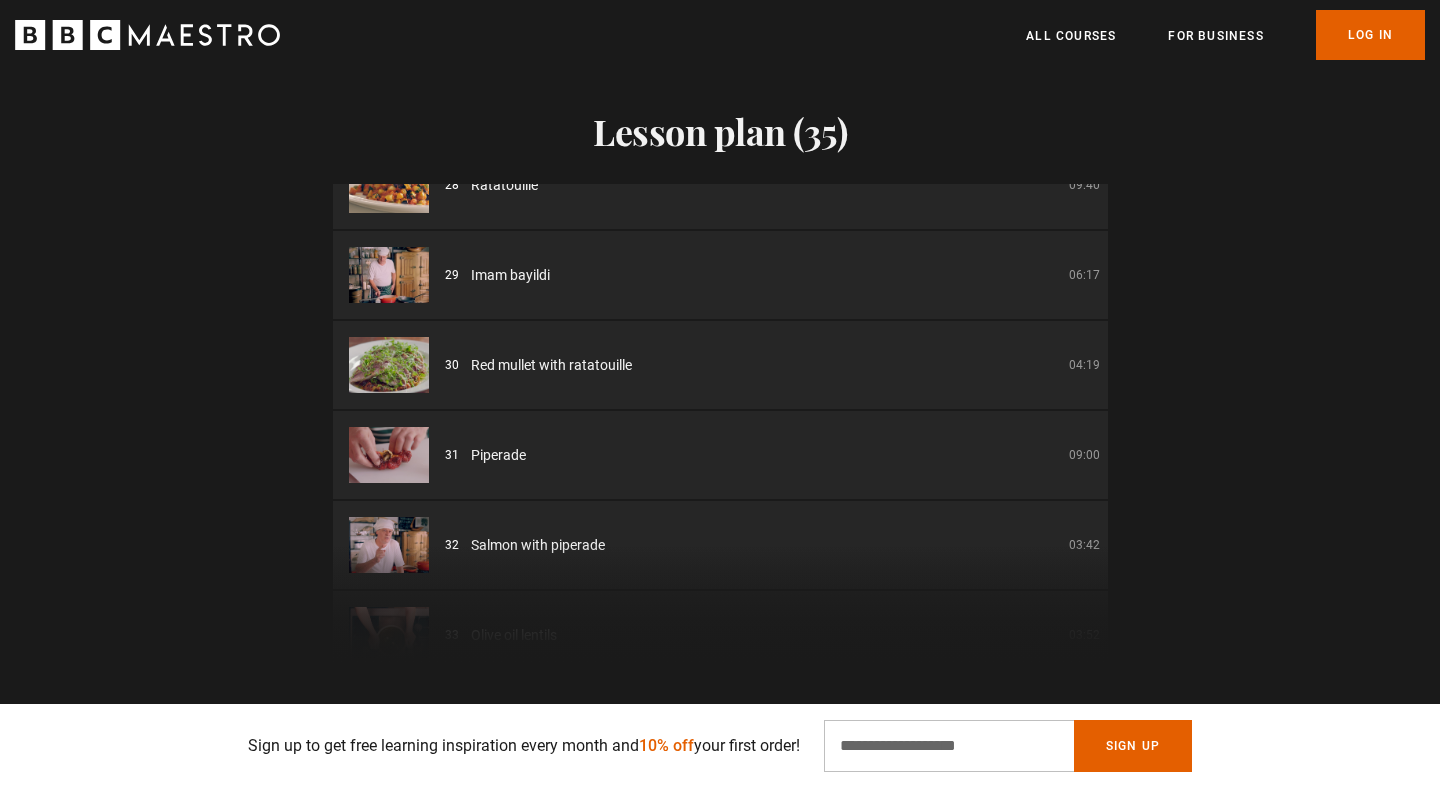 scroll, scrollTop: 2166, scrollLeft: 0, axis: vertical 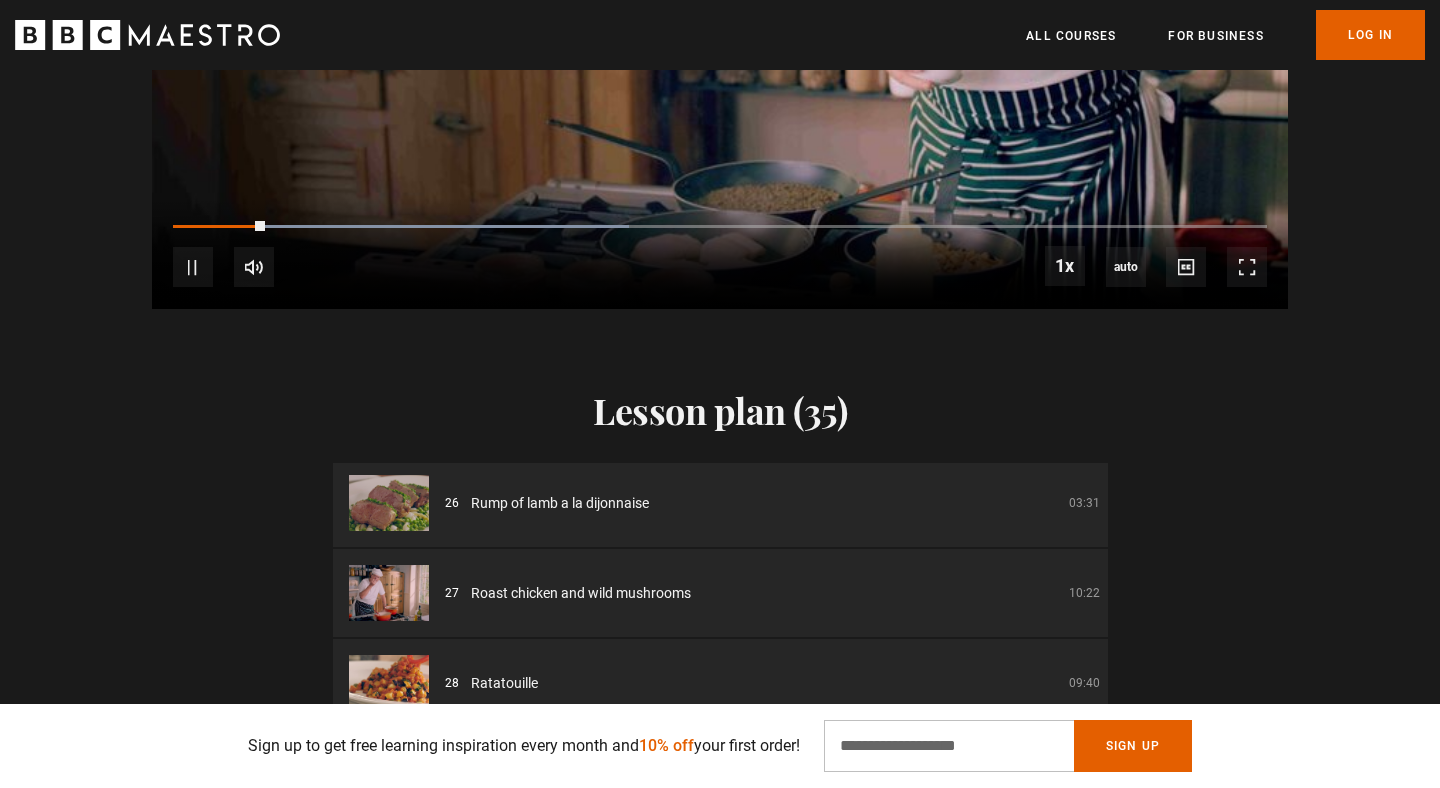 click at bounding box center [720, -11] 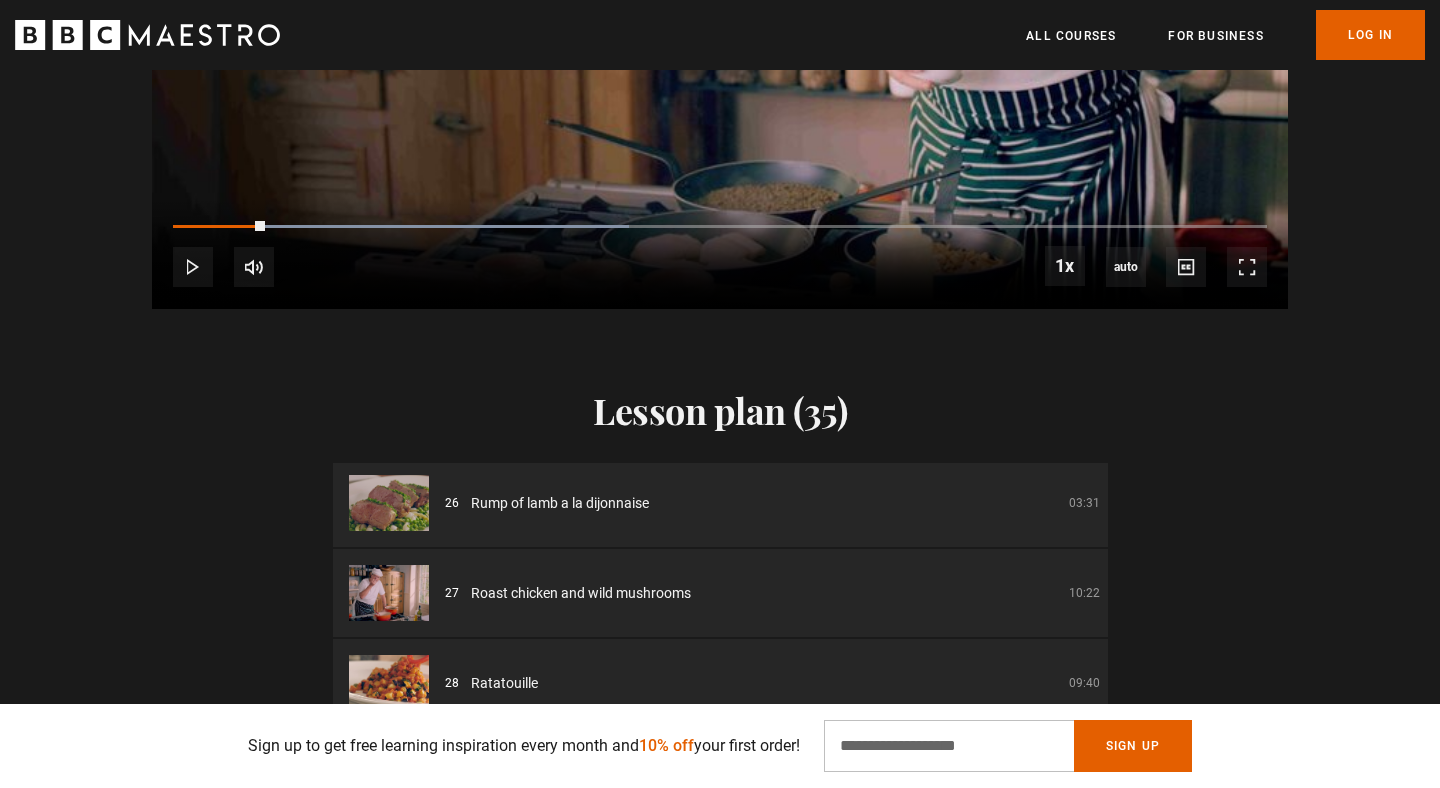 scroll, scrollTop: 0, scrollLeft: 1310, axis: horizontal 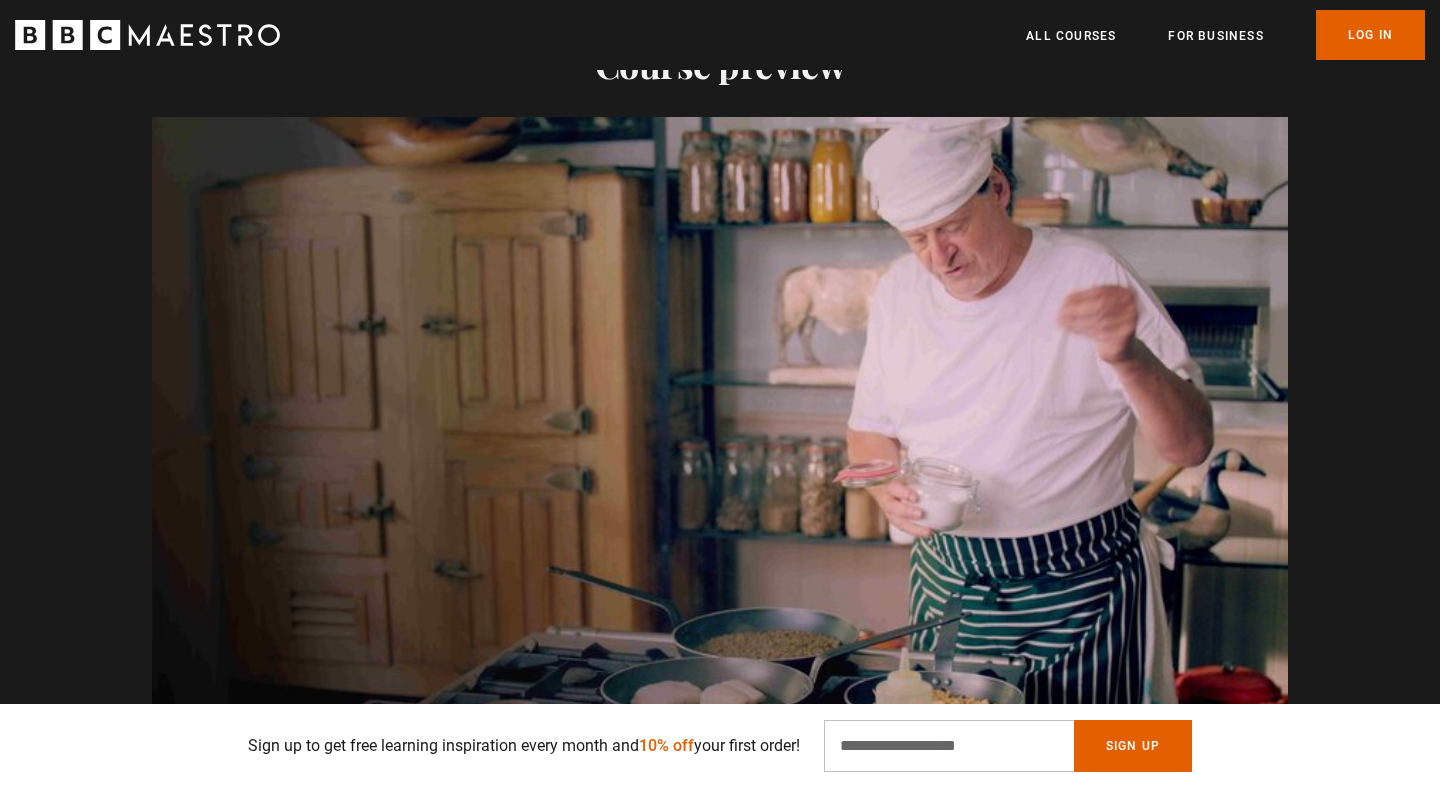 click at bounding box center [720, 436] 